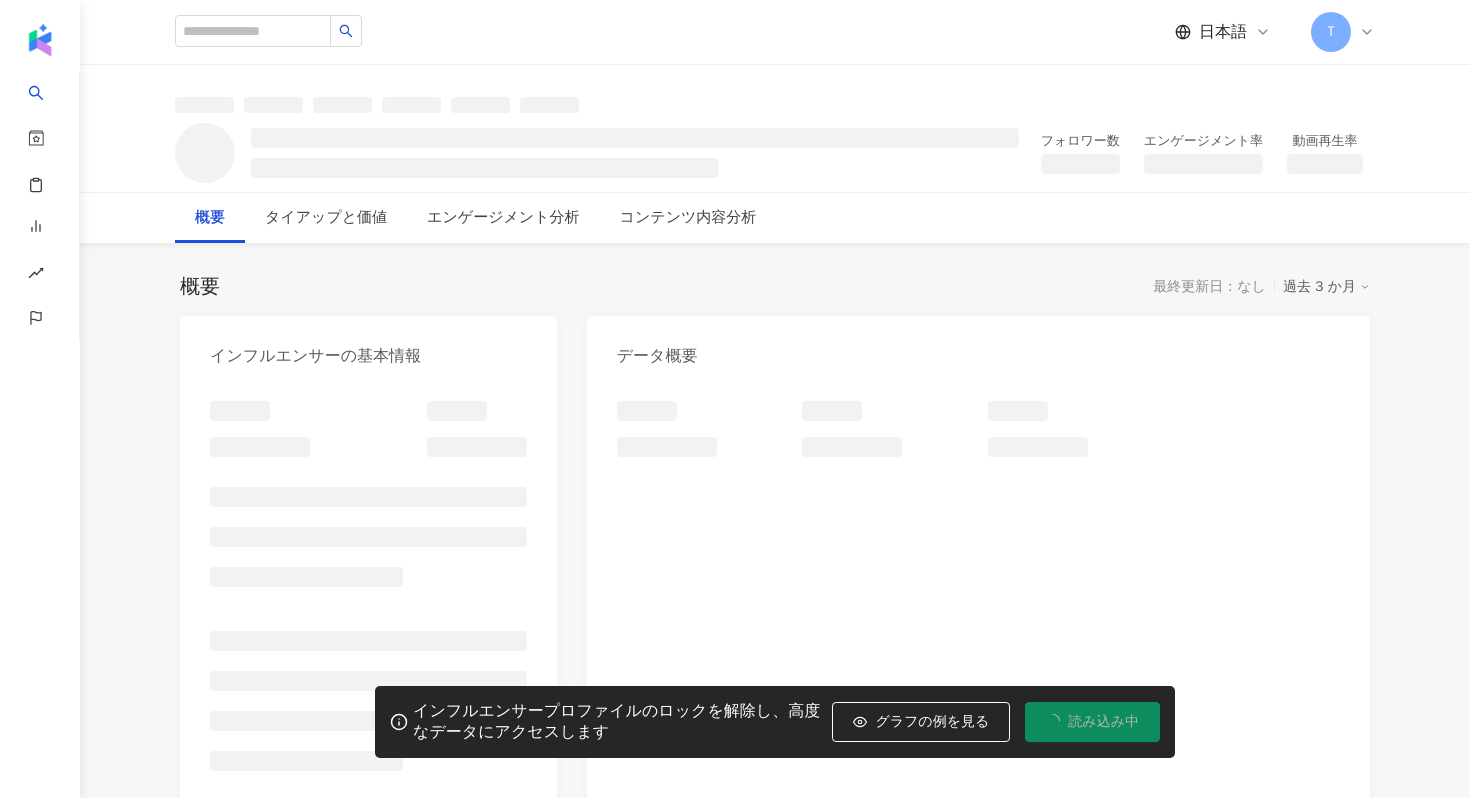 scroll, scrollTop: 0, scrollLeft: 0, axis: both 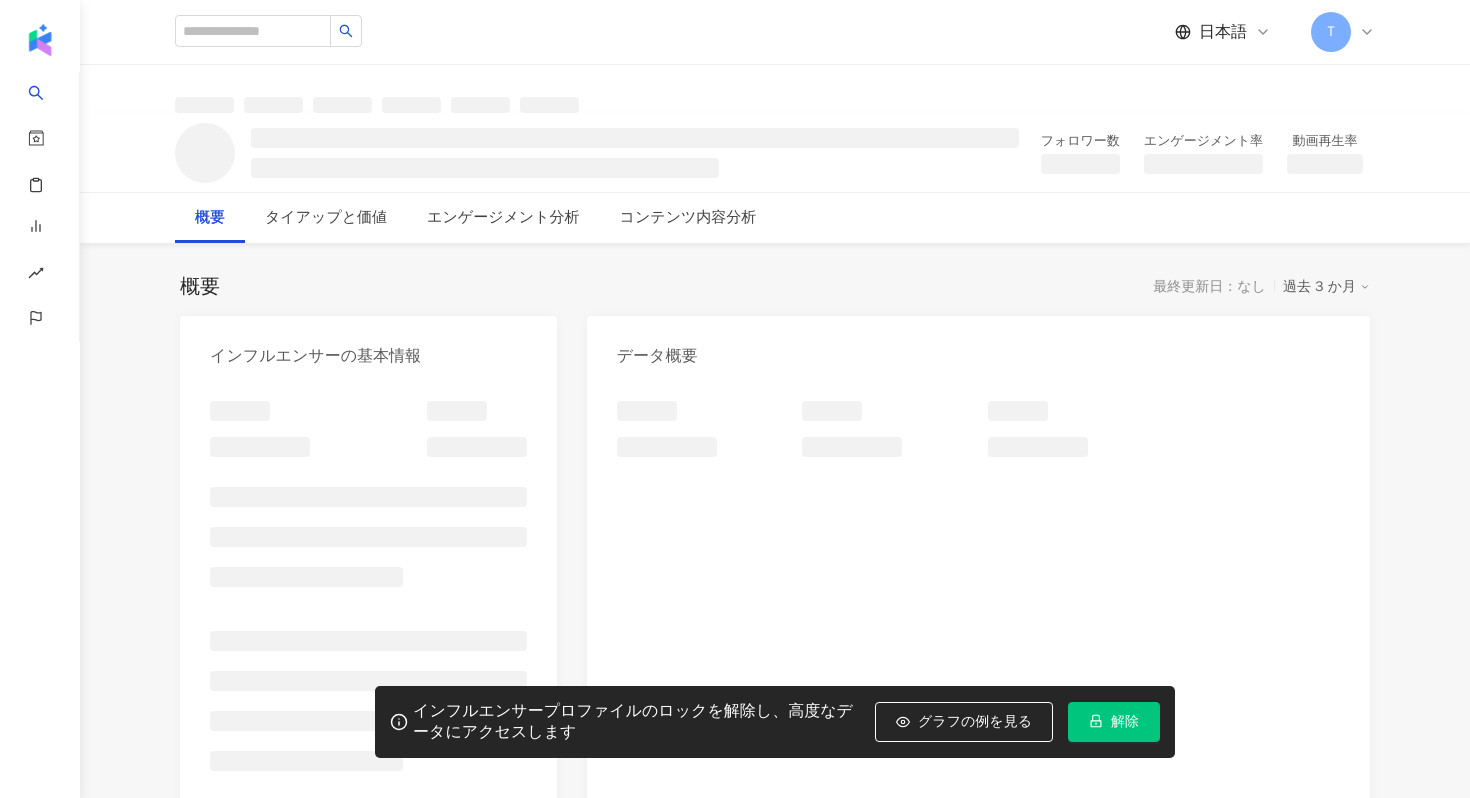 click on "解除" at bounding box center [1125, 722] 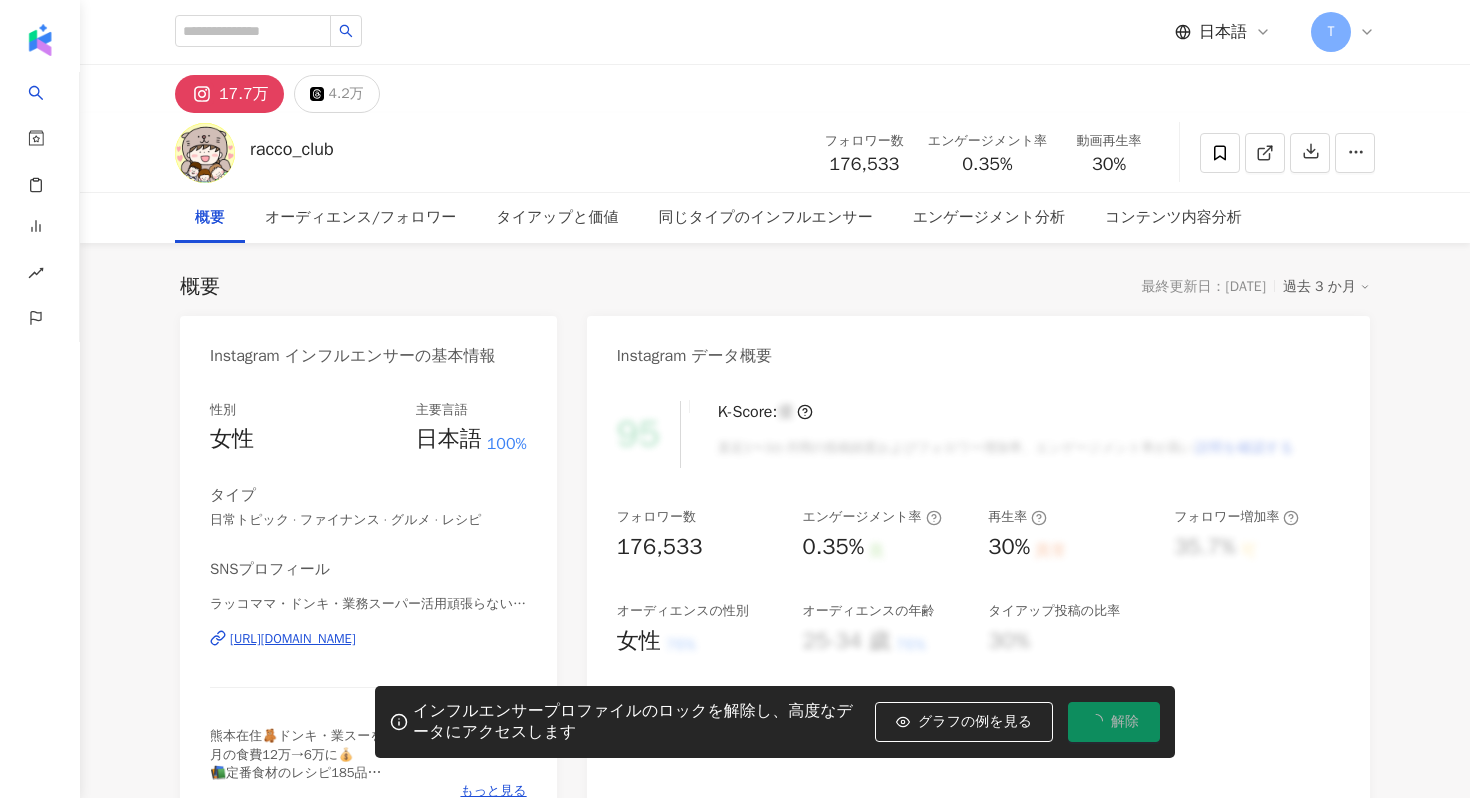 scroll, scrollTop: 0, scrollLeft: 0, axis: both 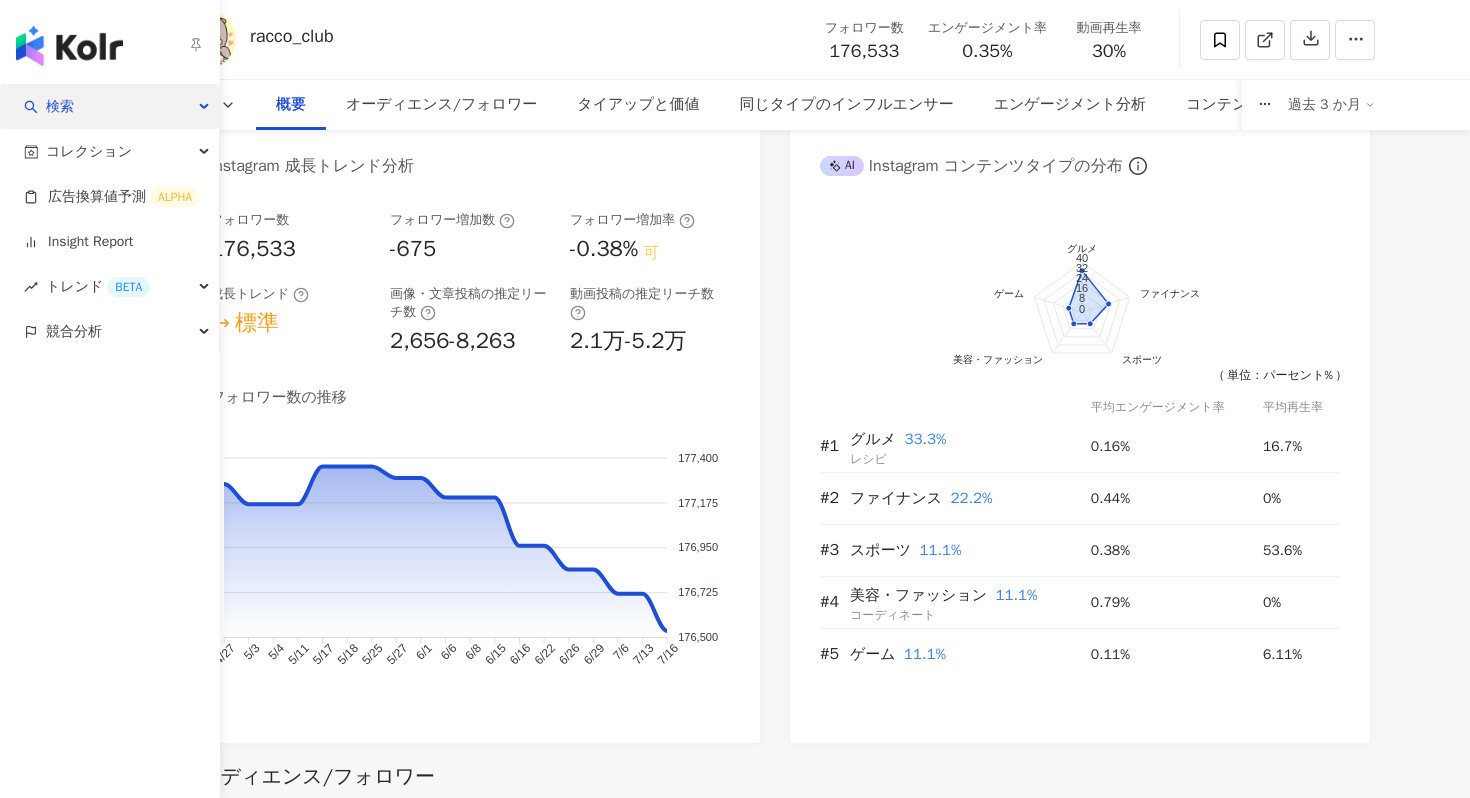 click on "検索" at bounding box center (109, 106) 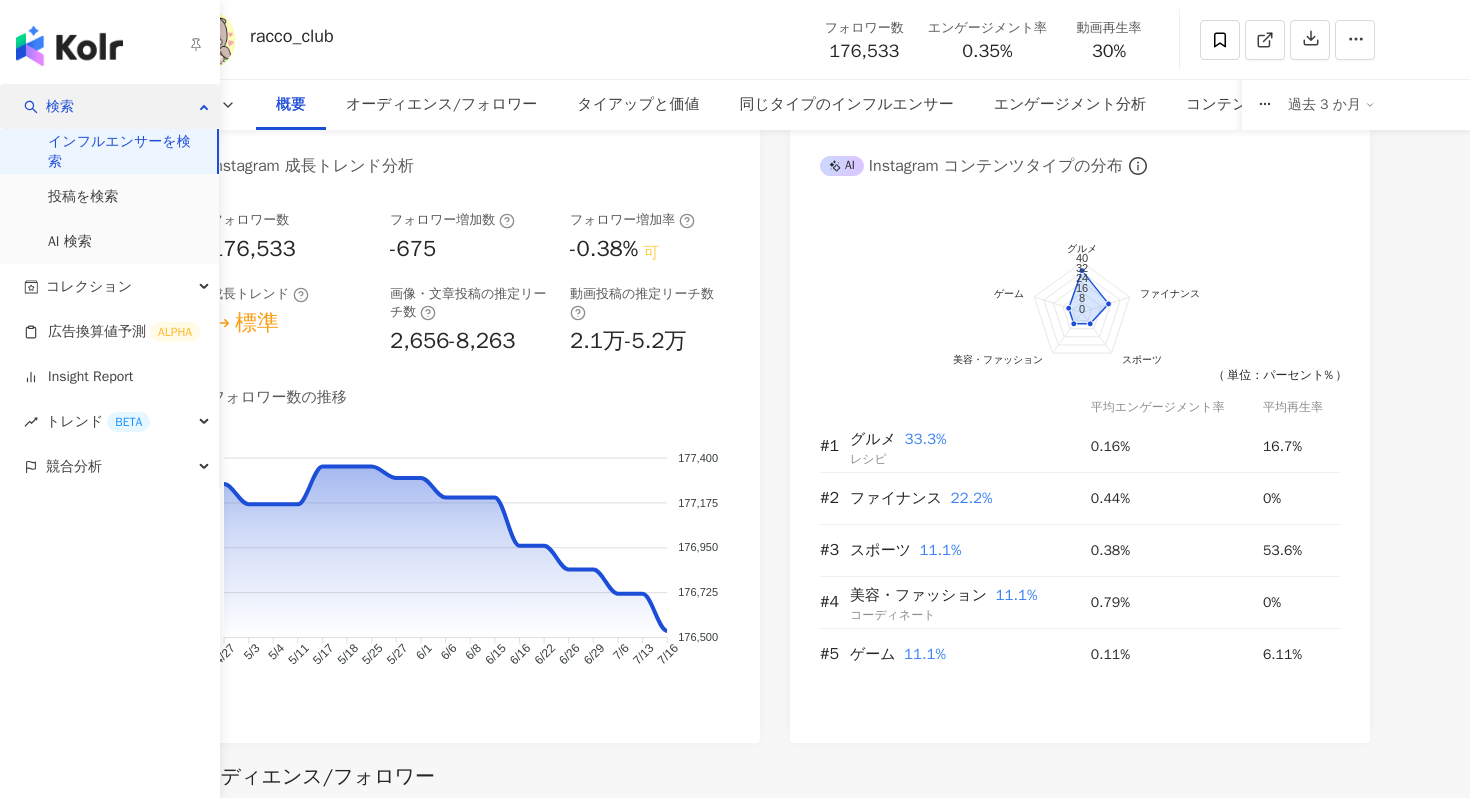 click on "検索" at bounding box center [60, 106] 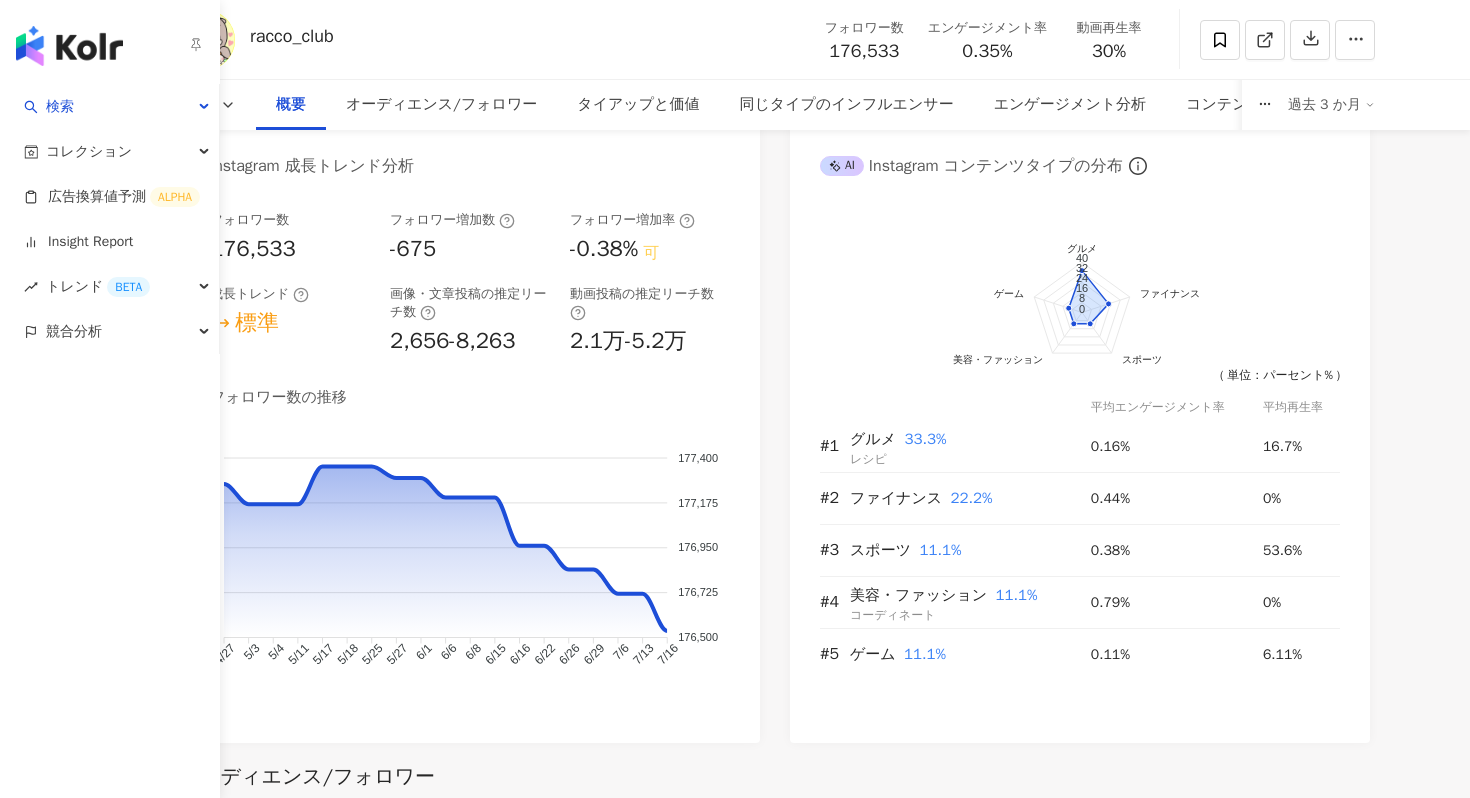 click at bounding box center (110, 42) 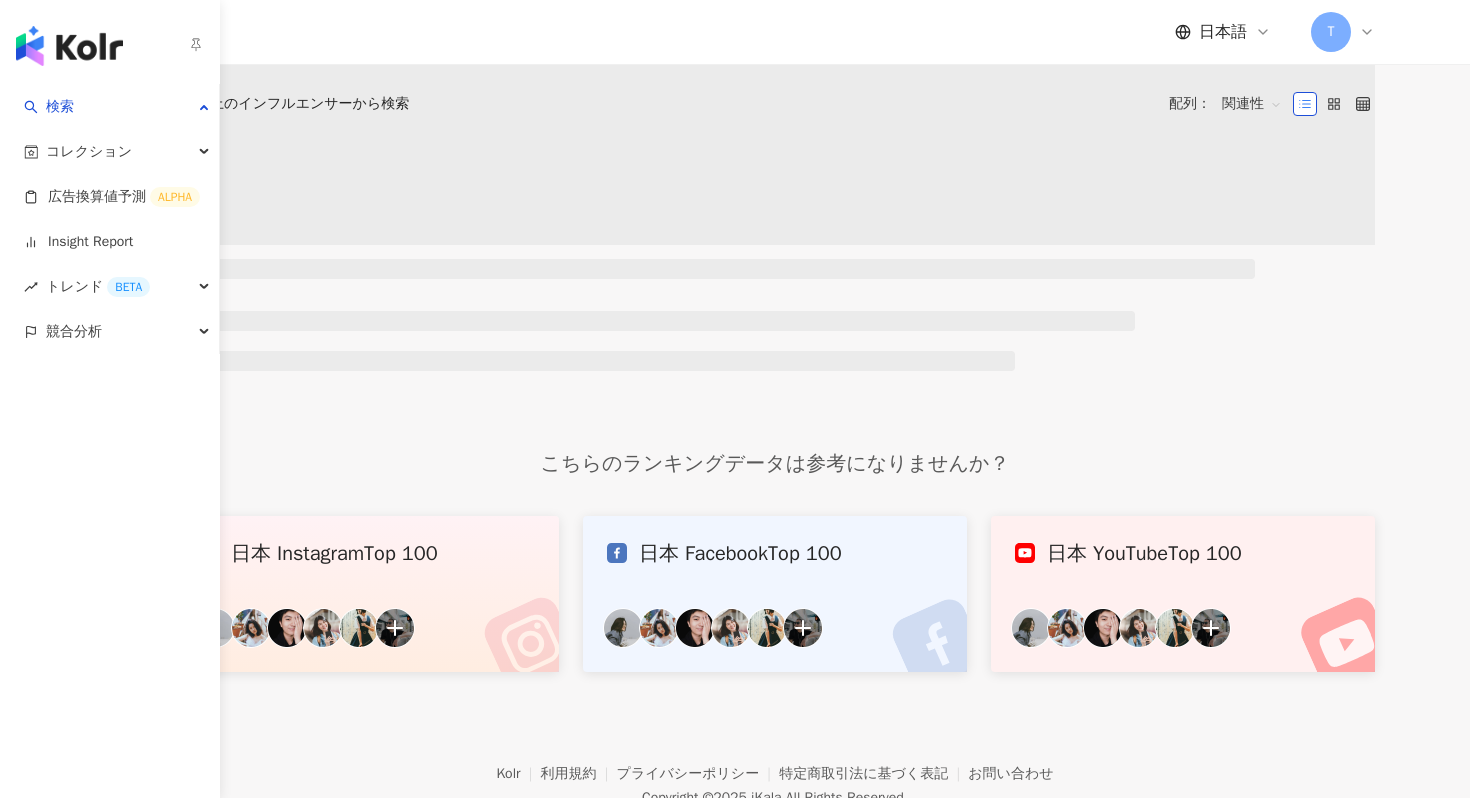 scroll, scrollTop: 0, scrollLeft: 0, axis: both 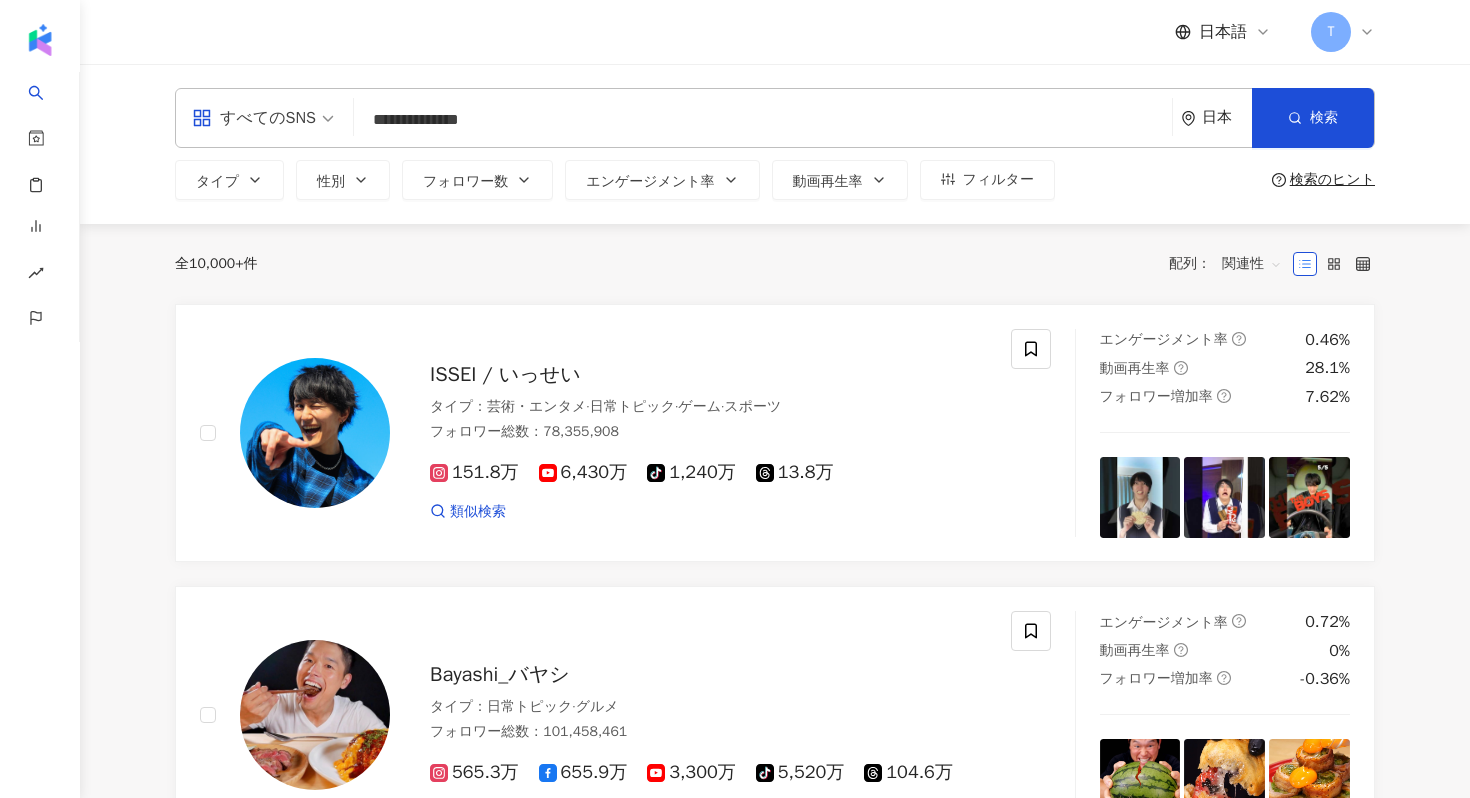 click on "**********" at bounding box center [763, 120] 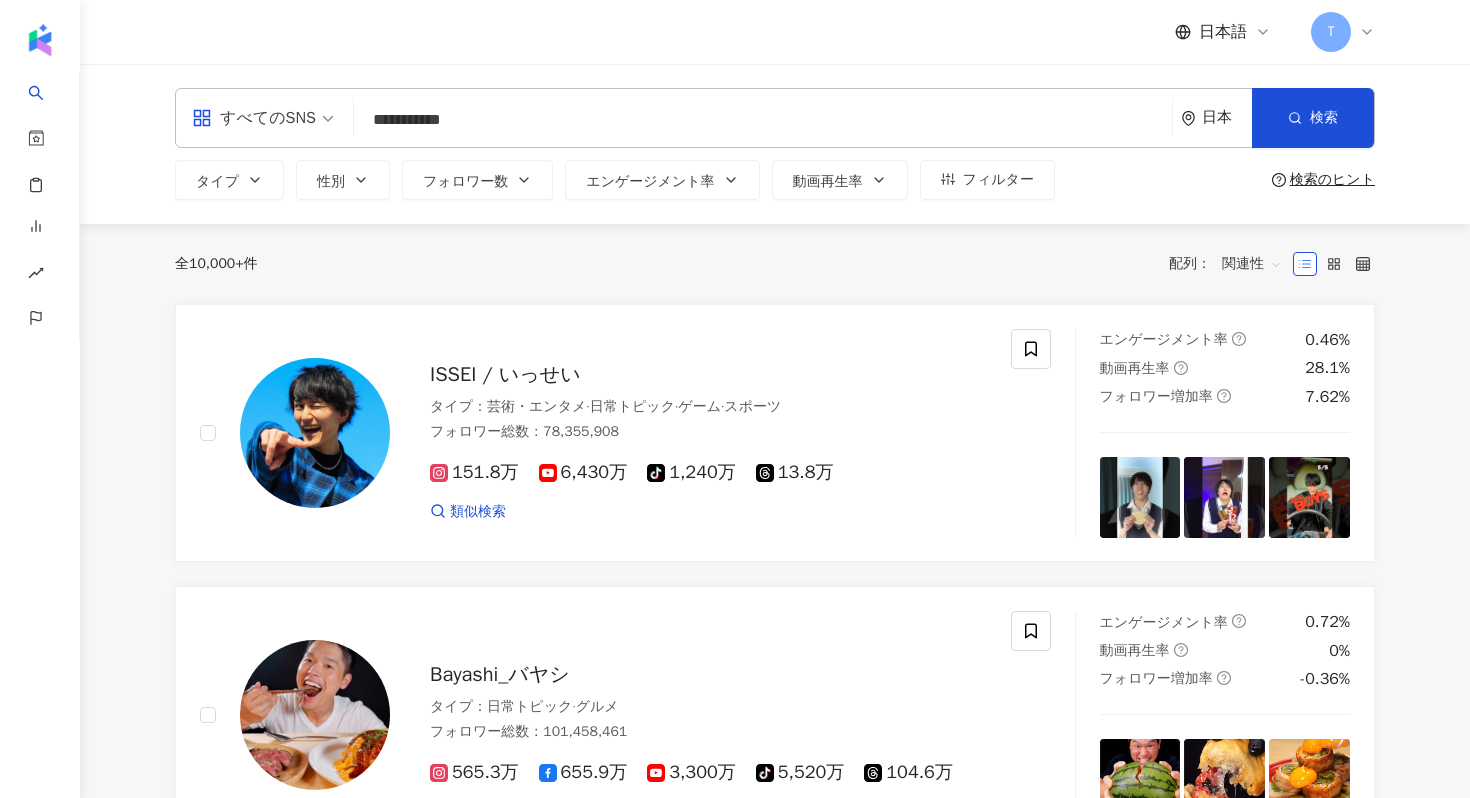 type on "**********" 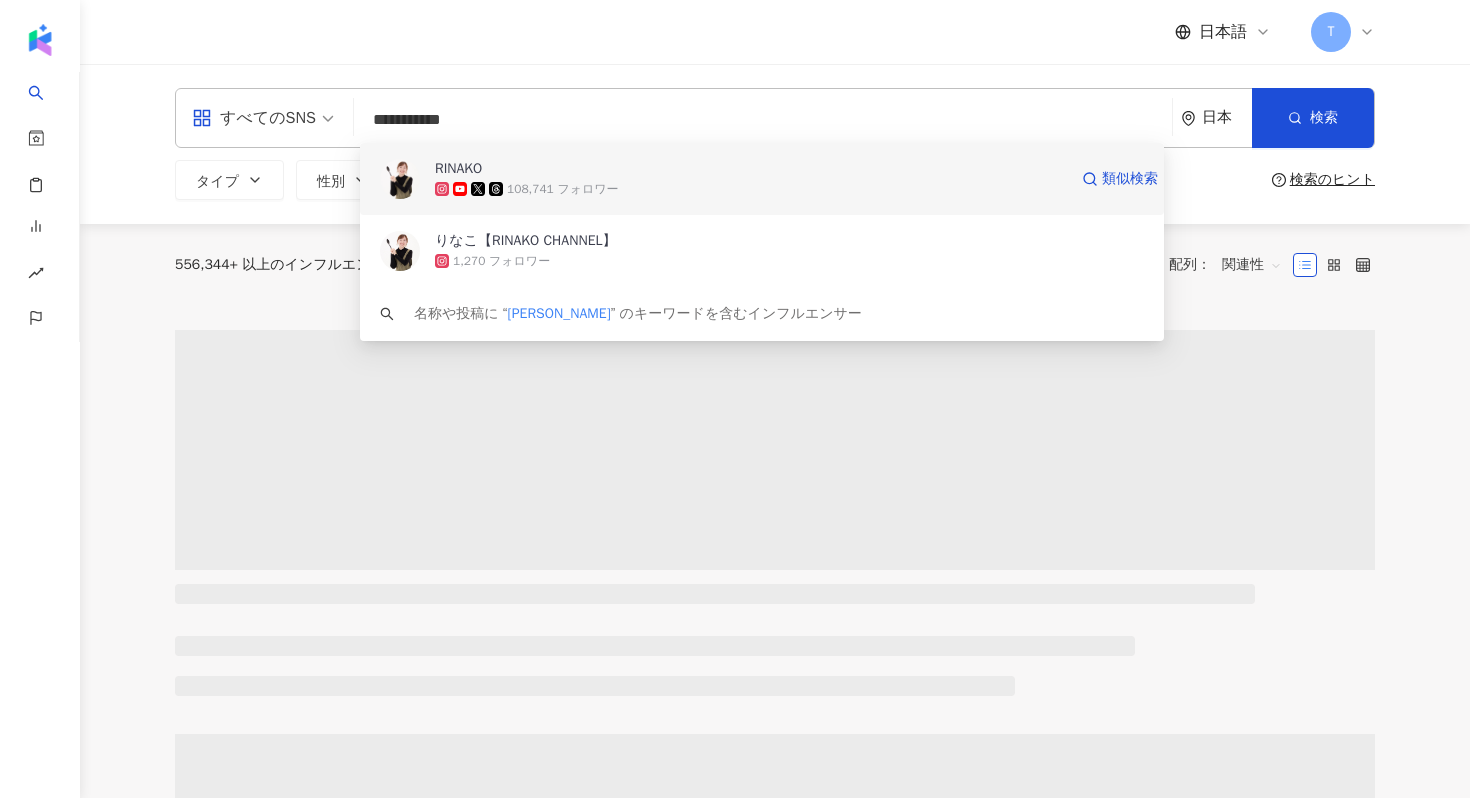 click on "RINAKO" at bounding box center [751, 169] 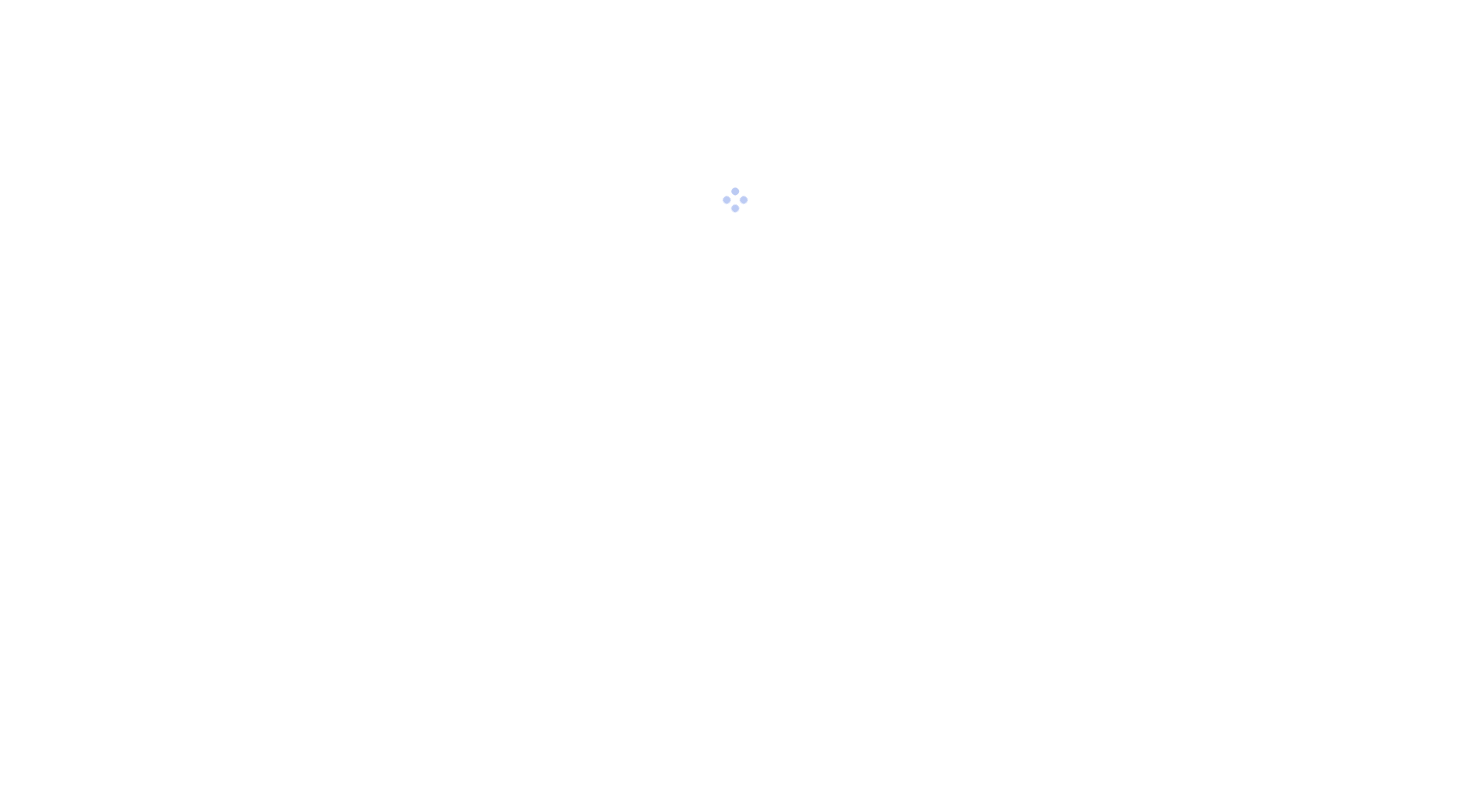scroll, scrollTop: 0, scrollLeft: 0, axis: both 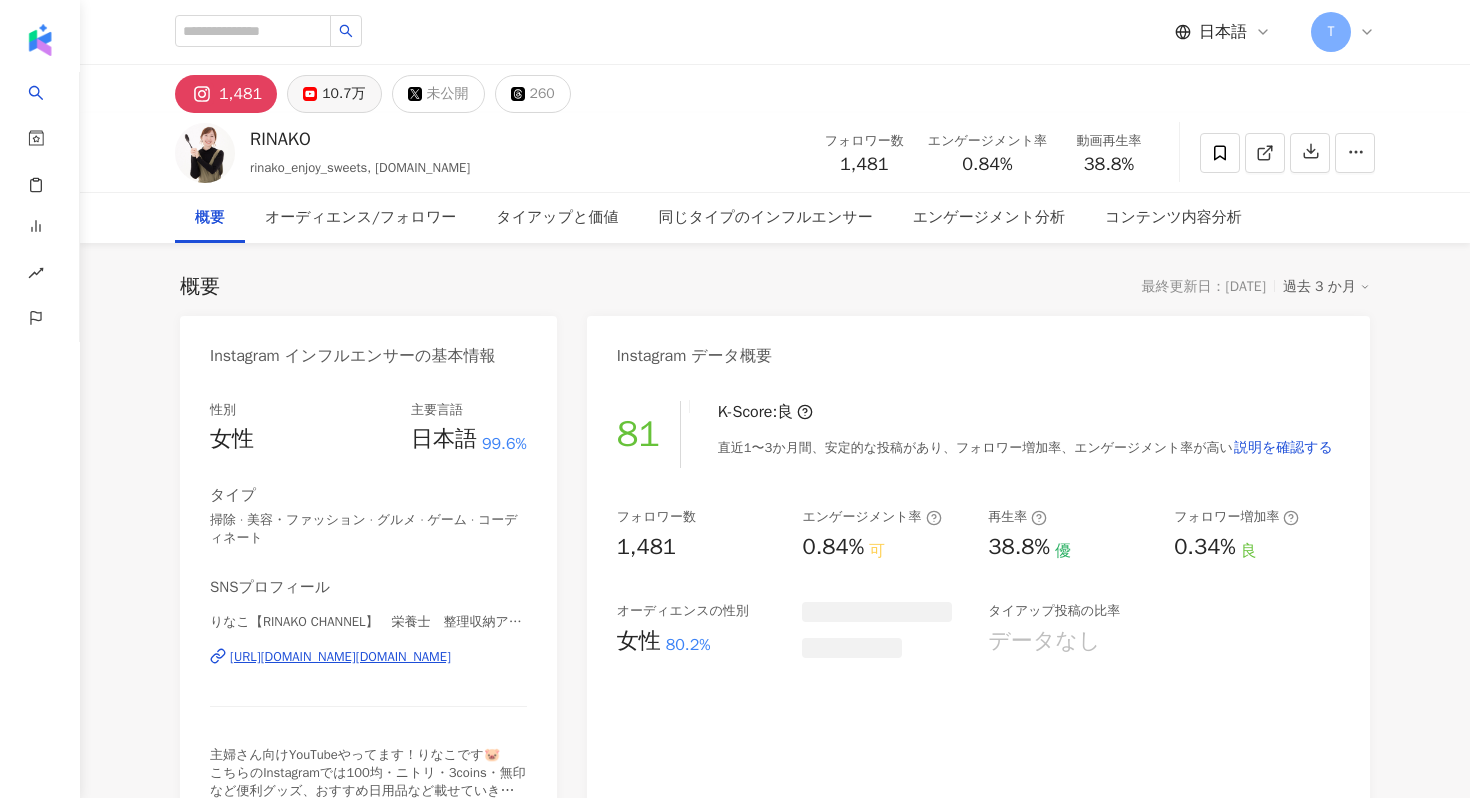 click on "10.7万" at bounding box center (343, 94) 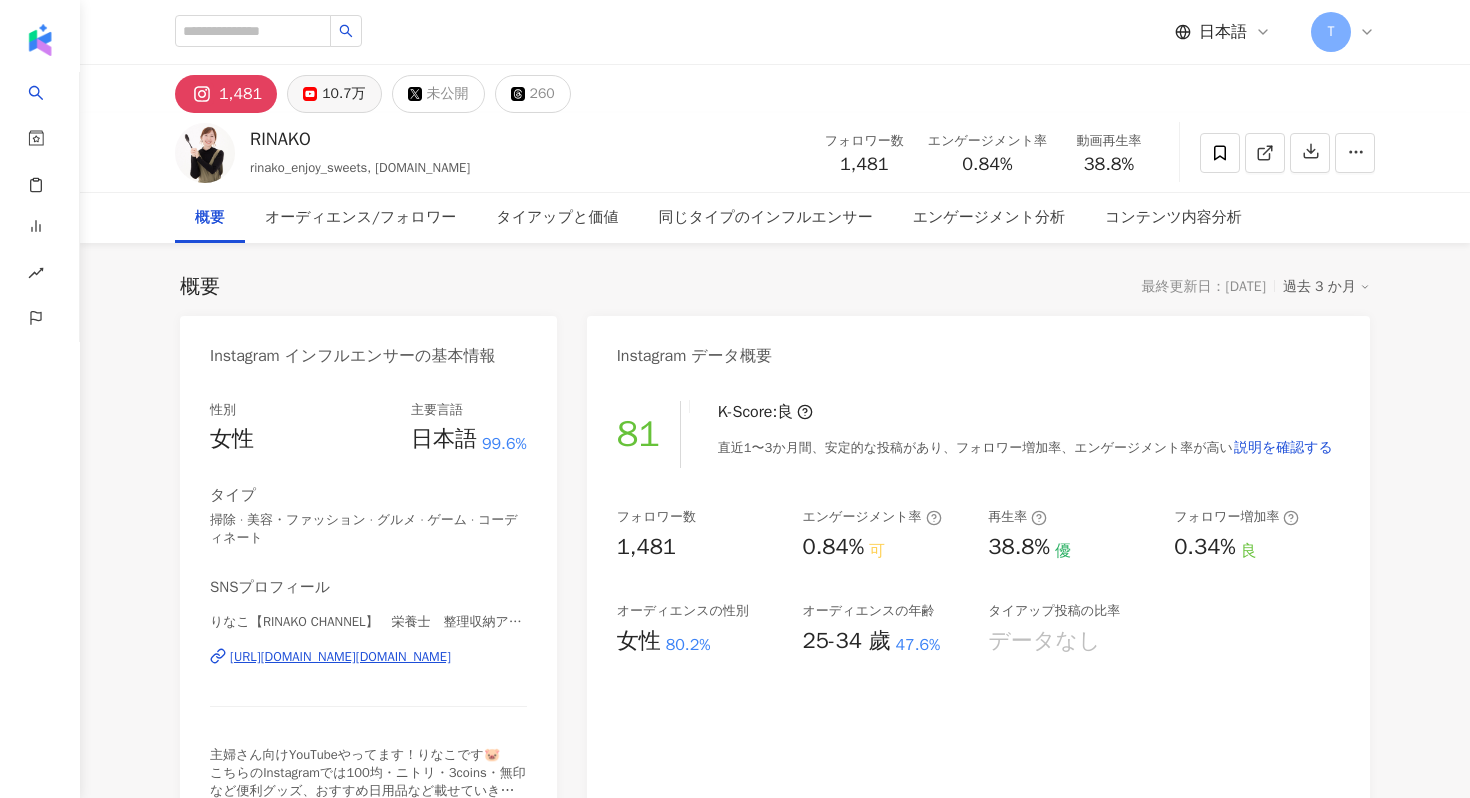 click on "10.7万" at bounding box center [343, 94] 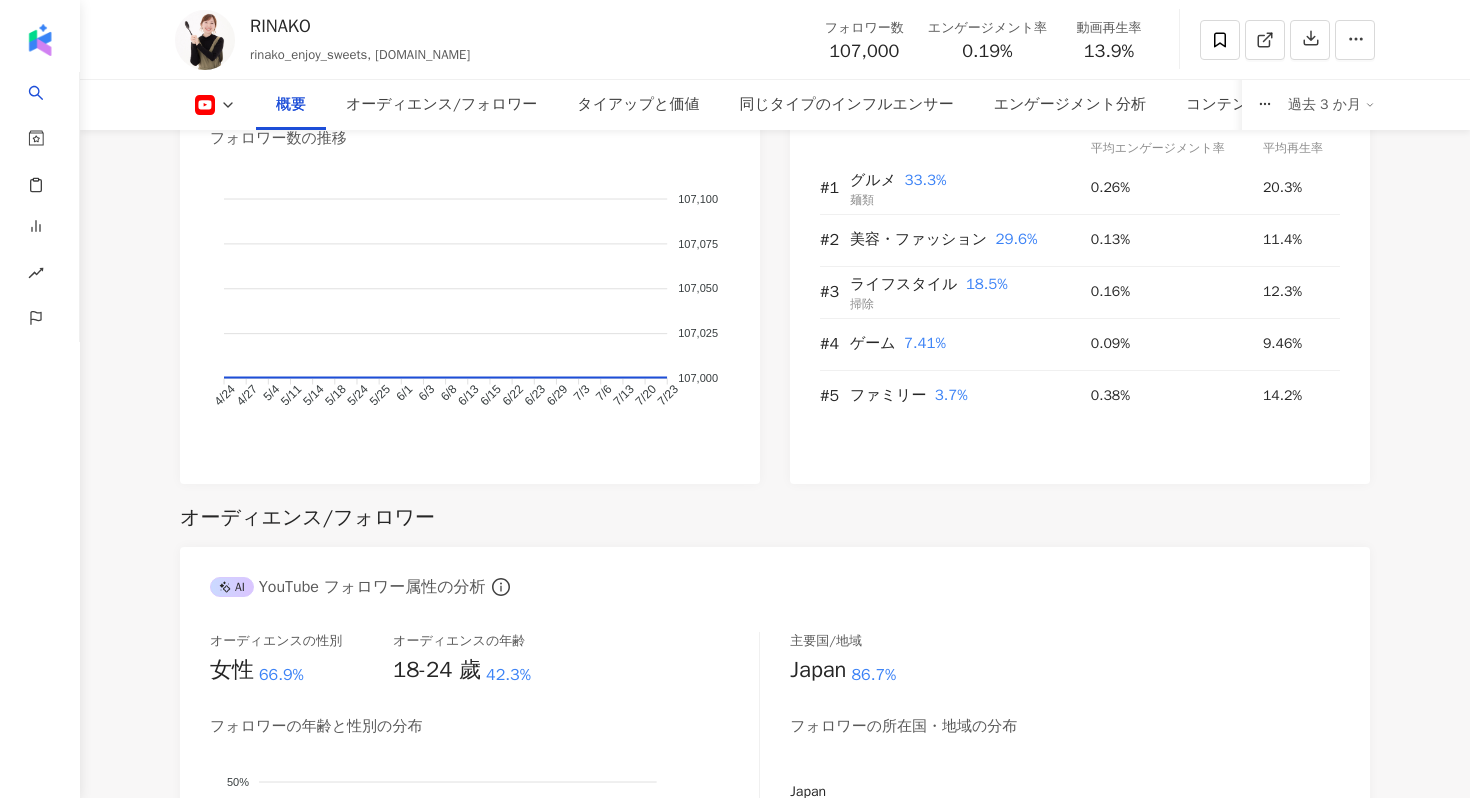scroll, scrollTop: 1846, scrollLeft: 0, axis: vertical 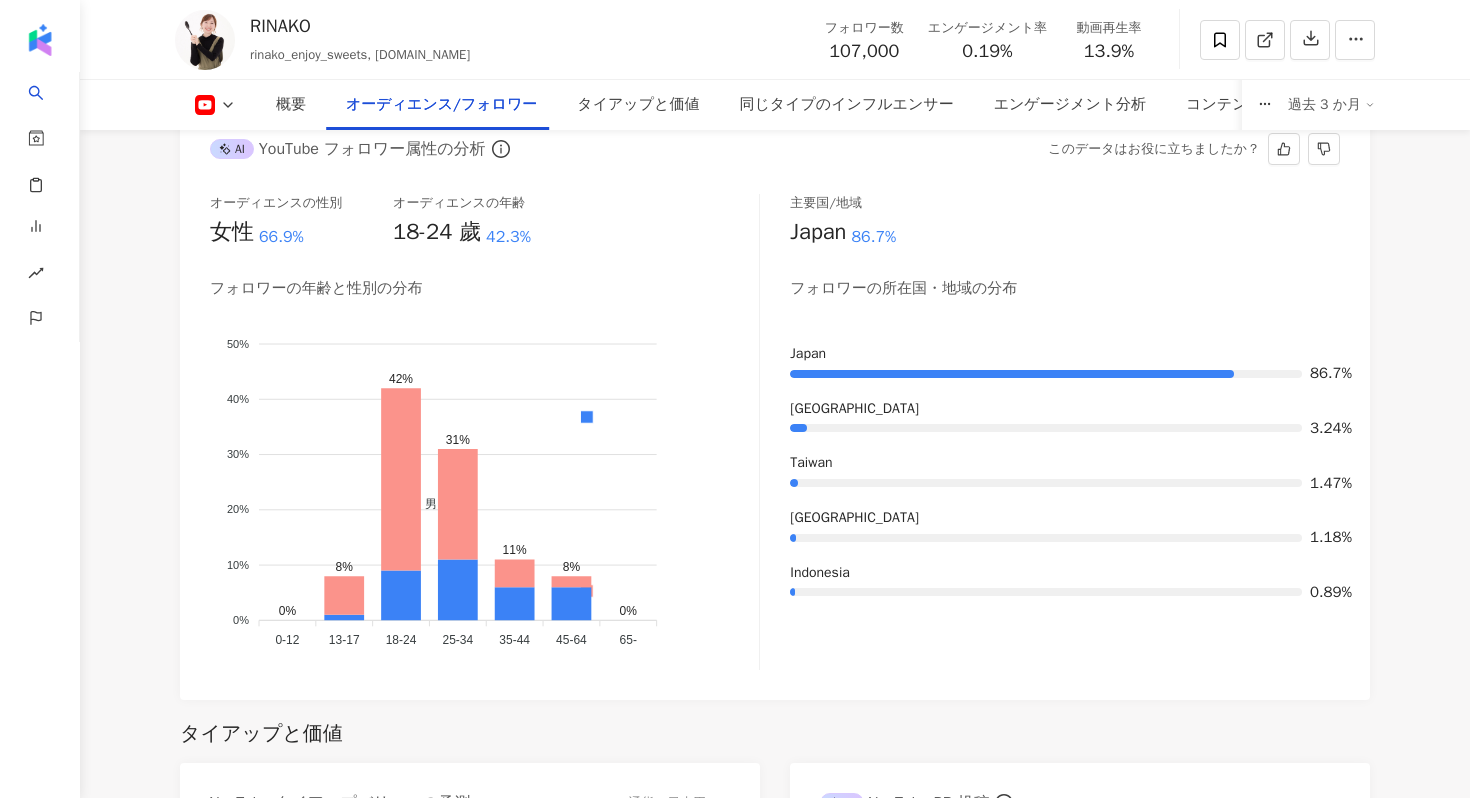 type 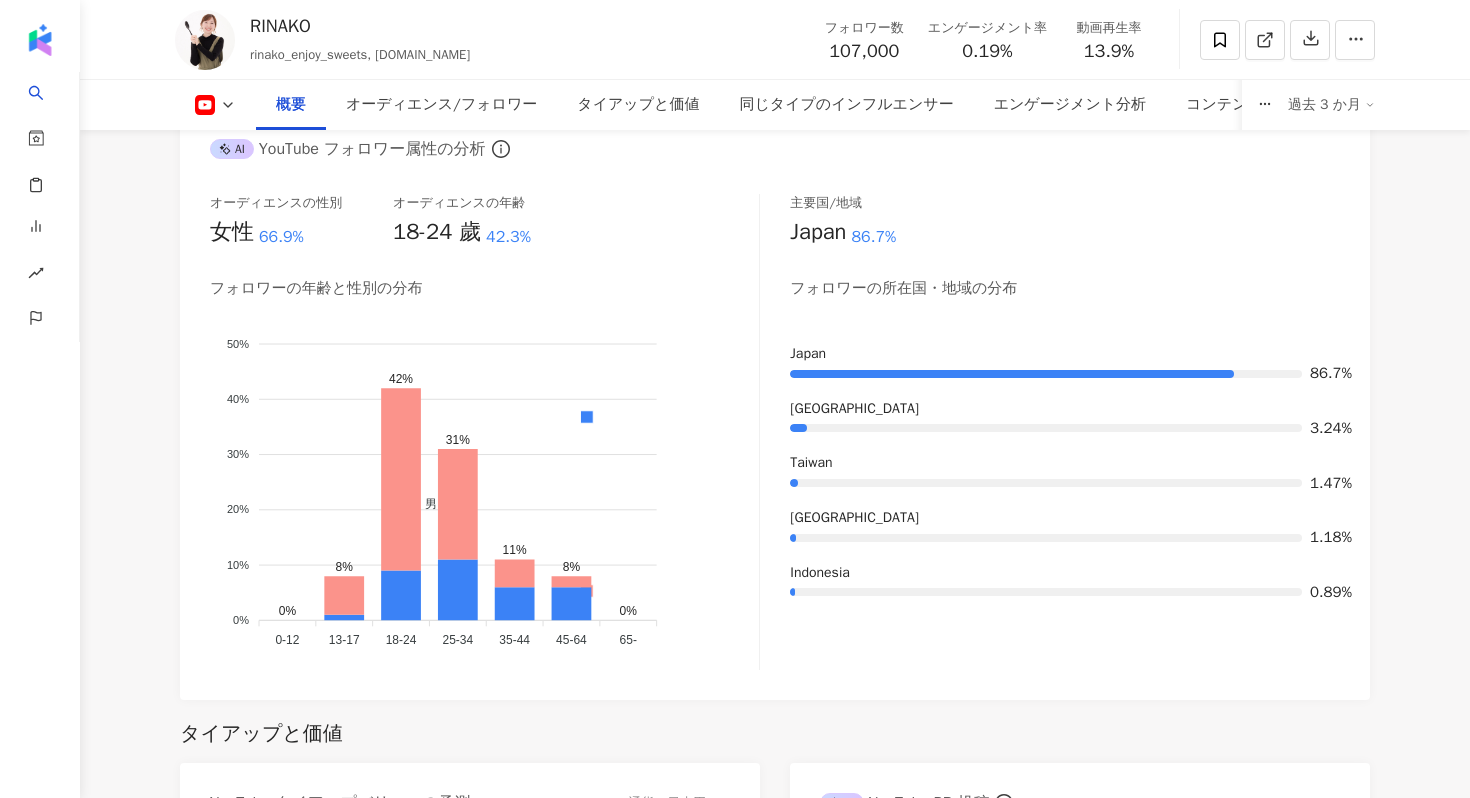scroll, scrollTop: 0, scrollLeft: 0, axis: both 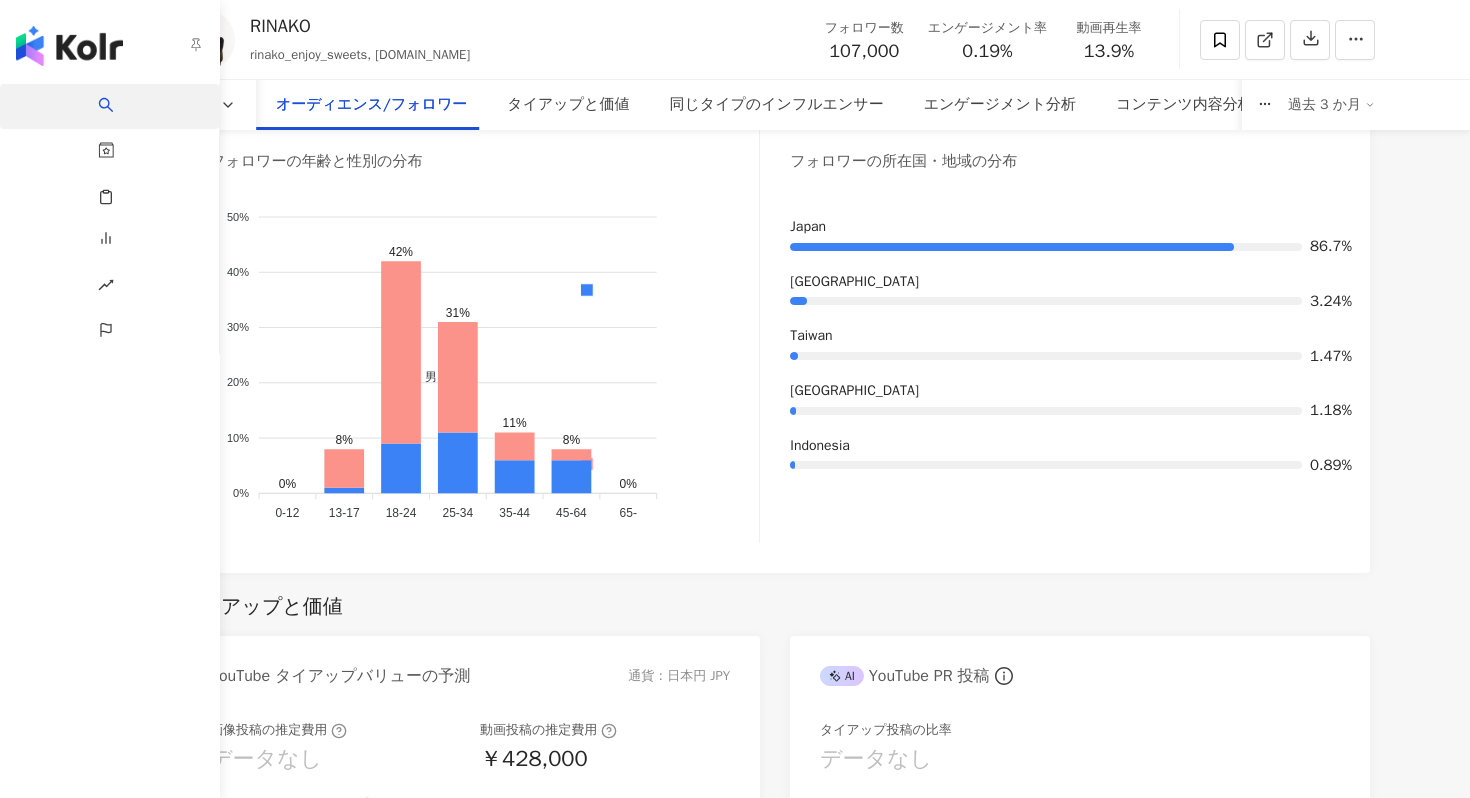 click on "検索" at bounding box center (109, 106) 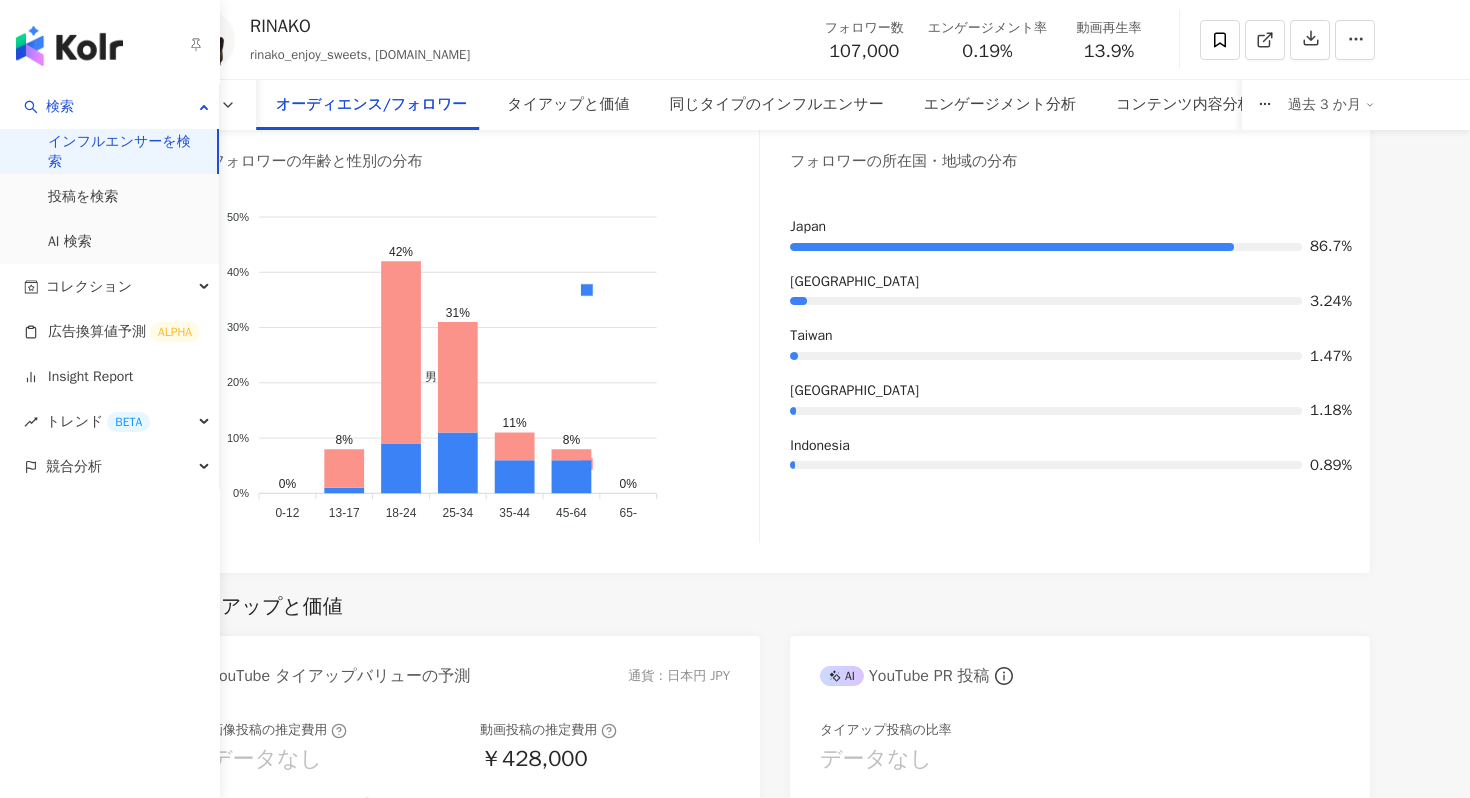 click on "インフルエンサーを検索" at bounding box center [124, 151] 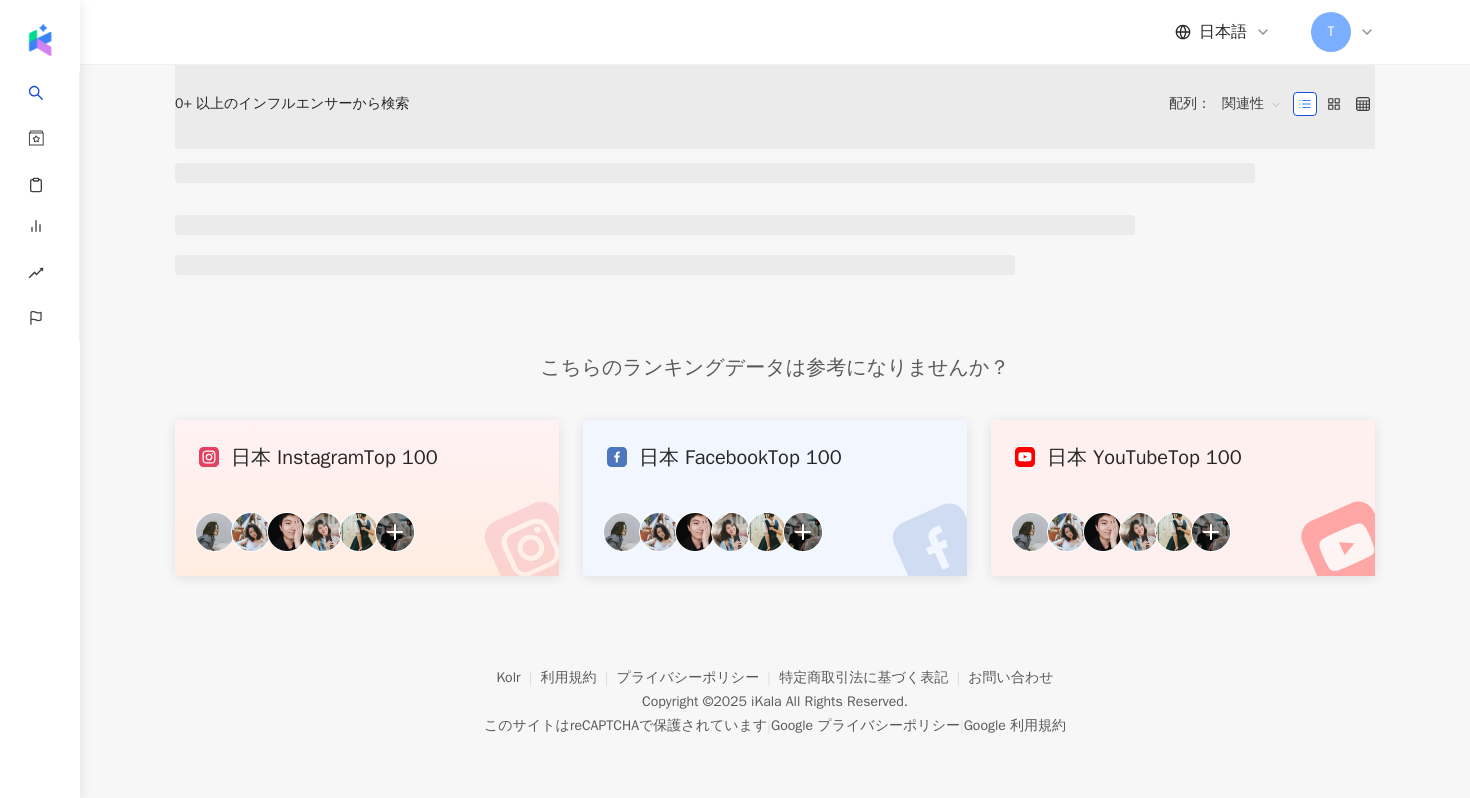 scroll, scrollTop: 0, scrollLeft: 0, axis: both 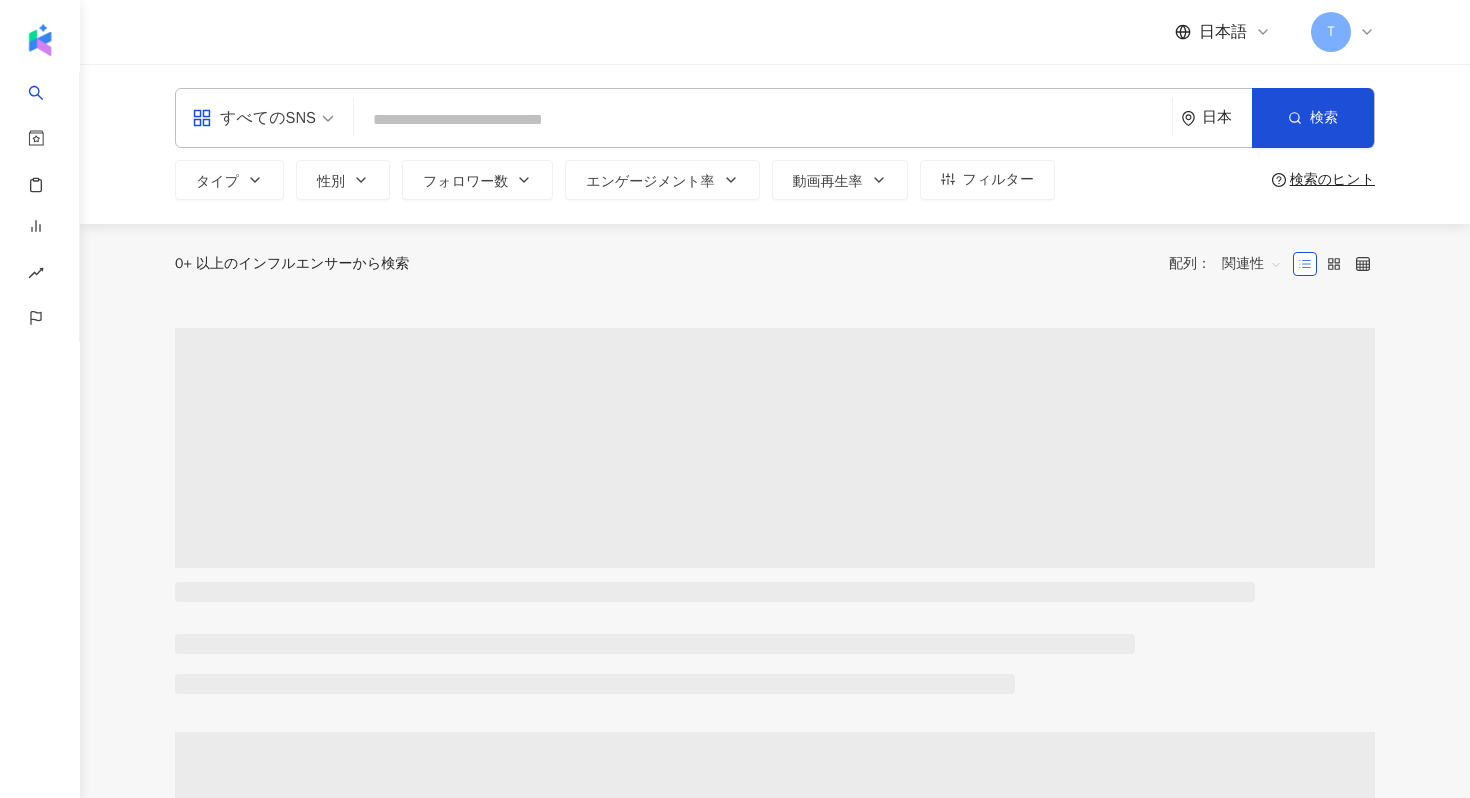 click at bounding box center [763, 120] 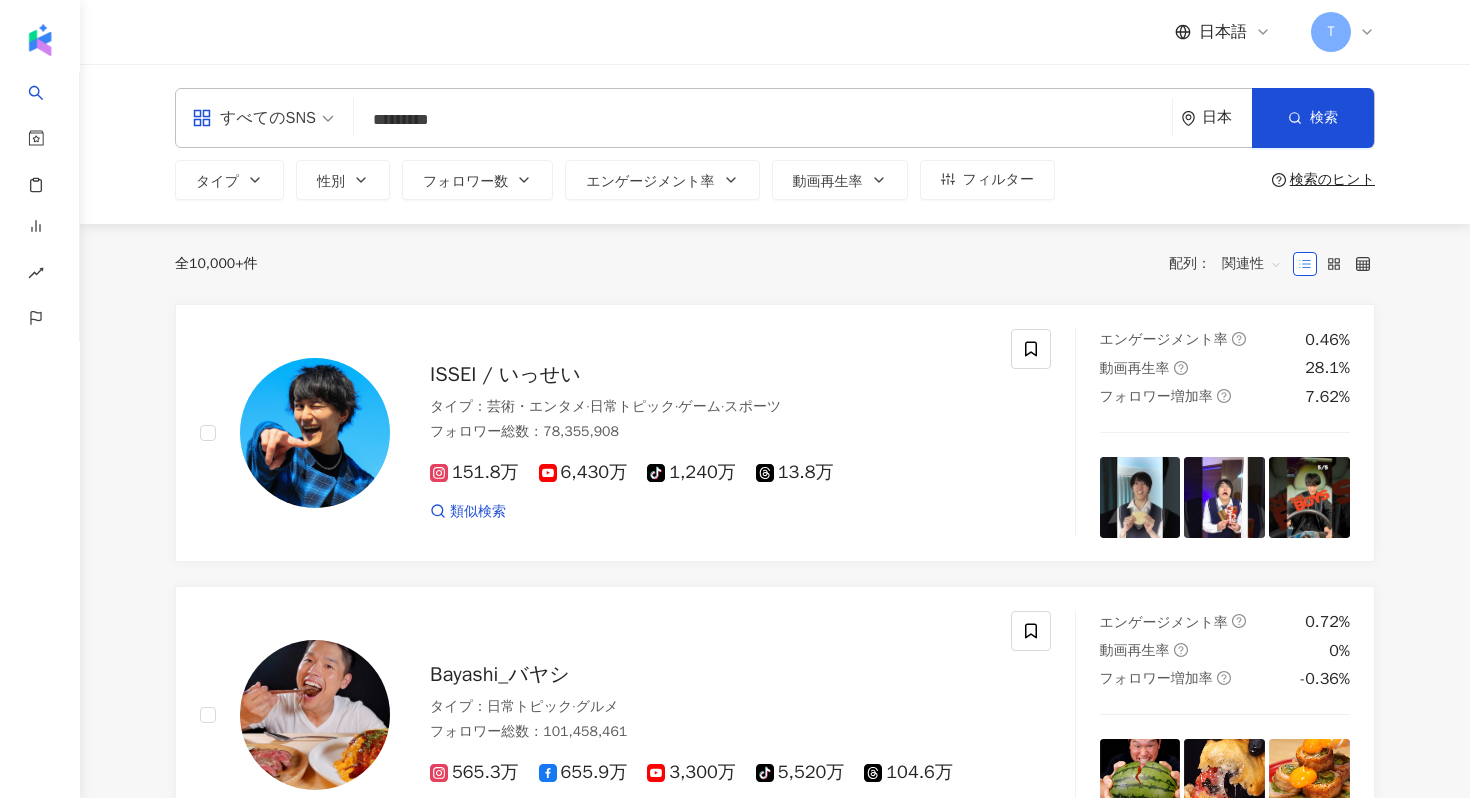 click on "*********" at bounding box center (763, 120) 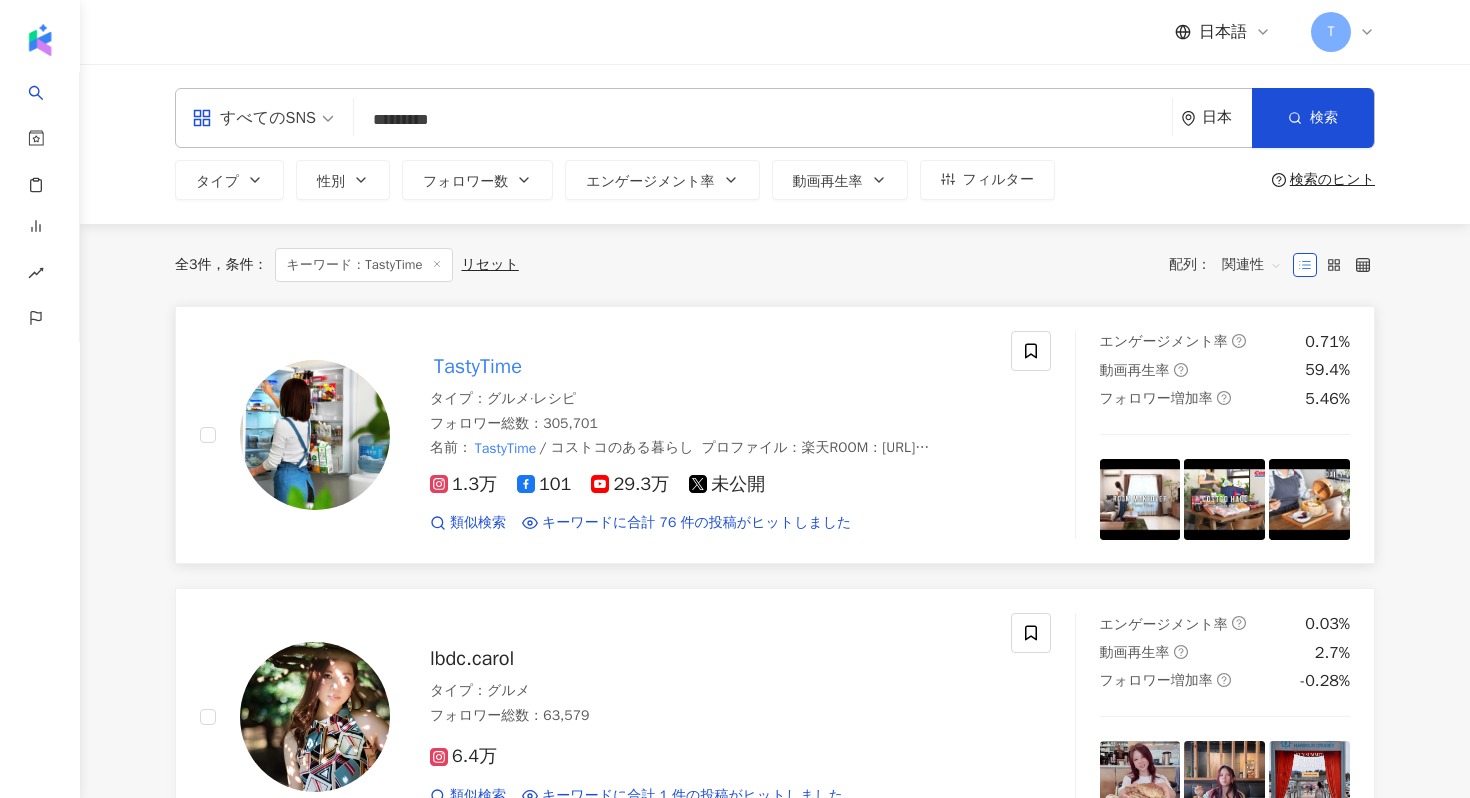 click on "TastyTime" at bounding box center (478, 366) 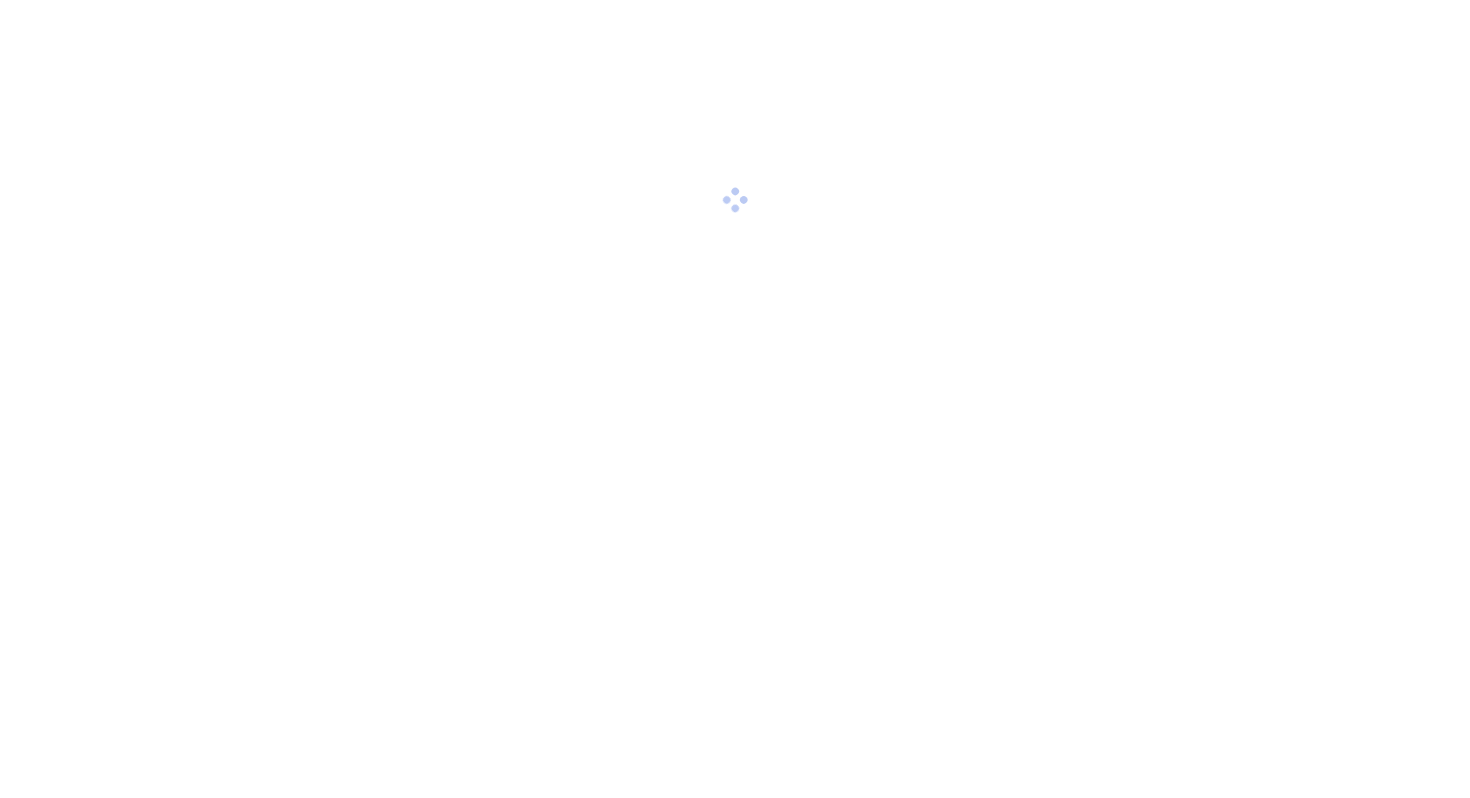 scroll, scrollTop: 0, scrollLeft: 0, axis: both 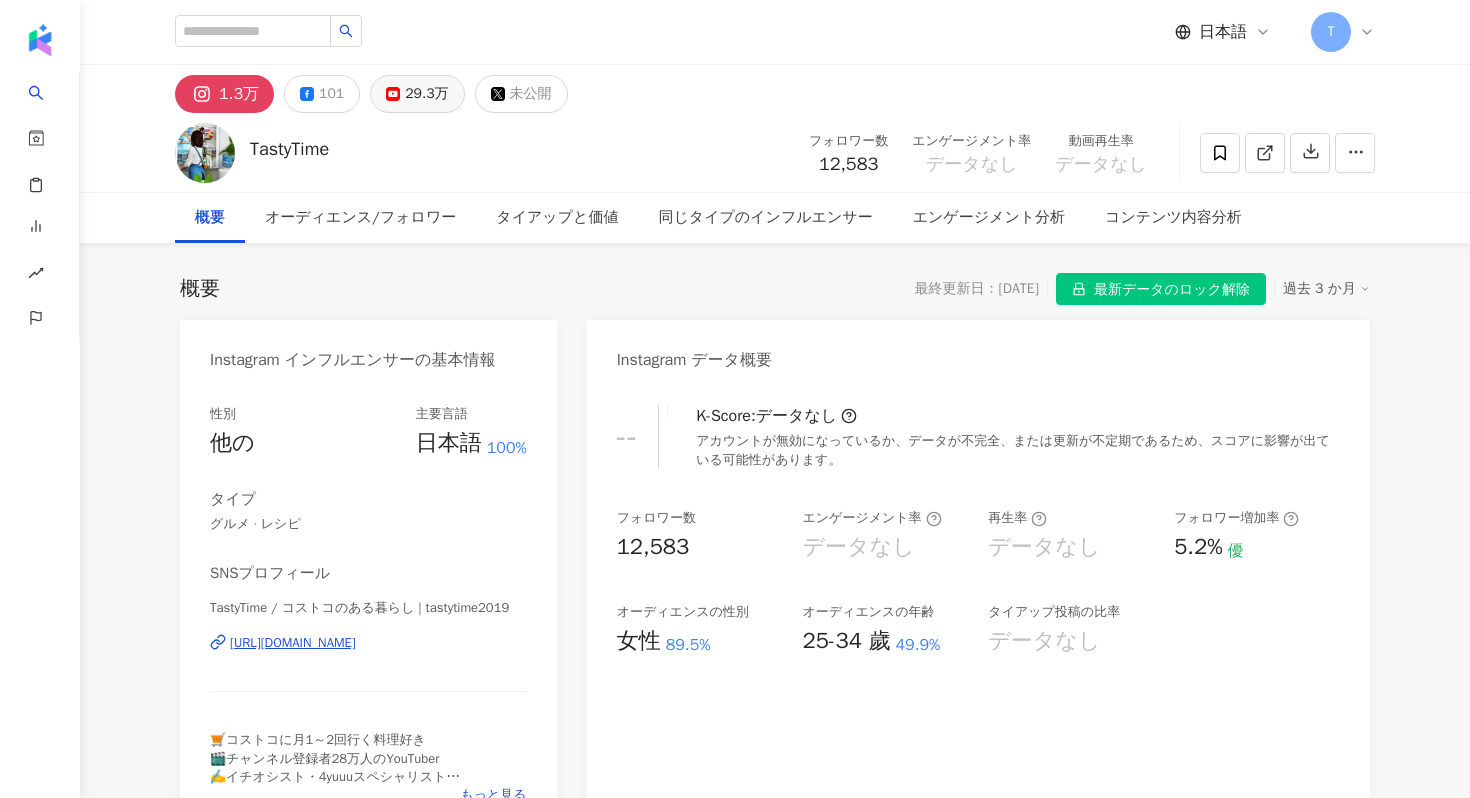click on "29.3万" at bounding box center [426, 94] 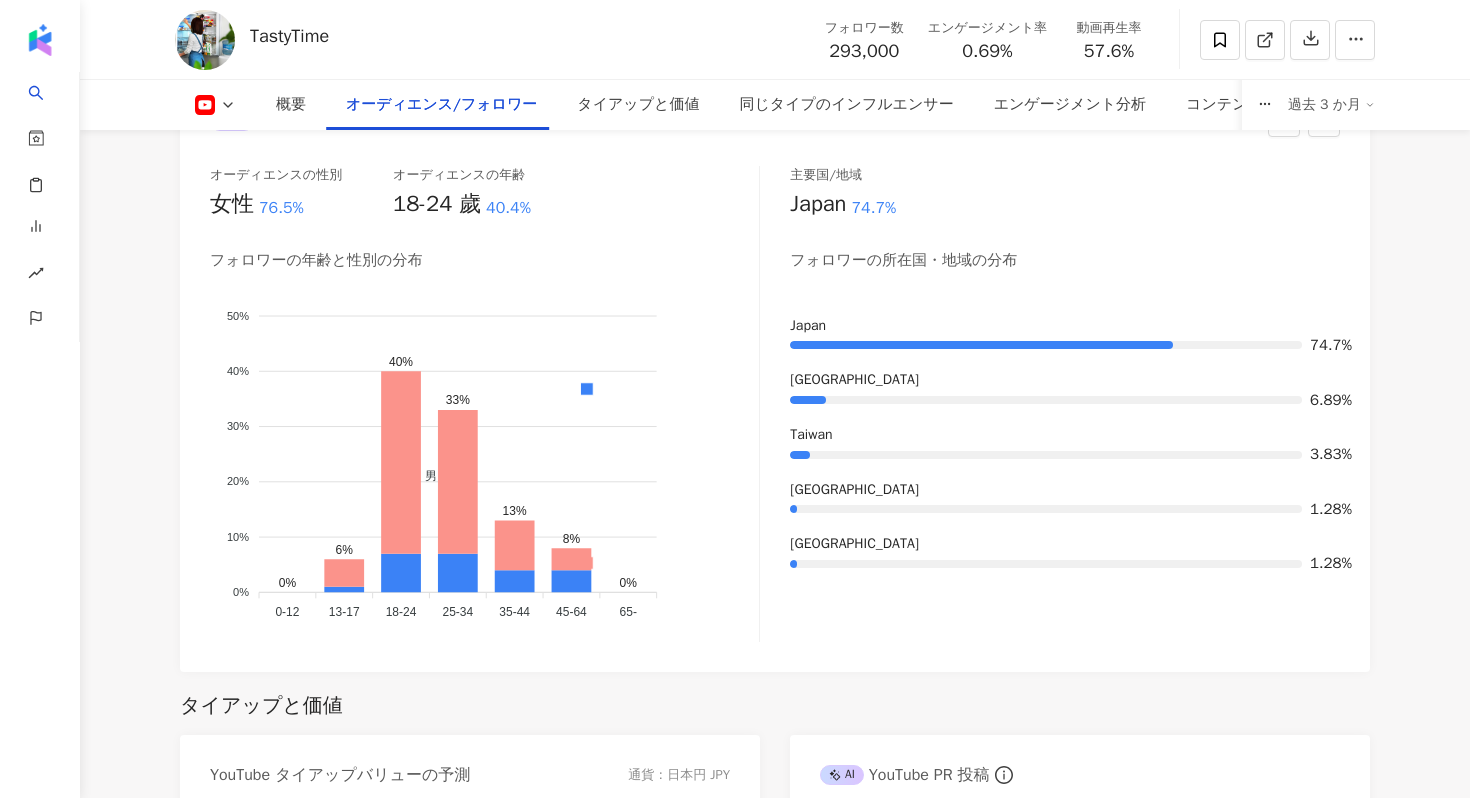 scroll, scrollTop: 1818, scrollLeft: 0, axis: vertical 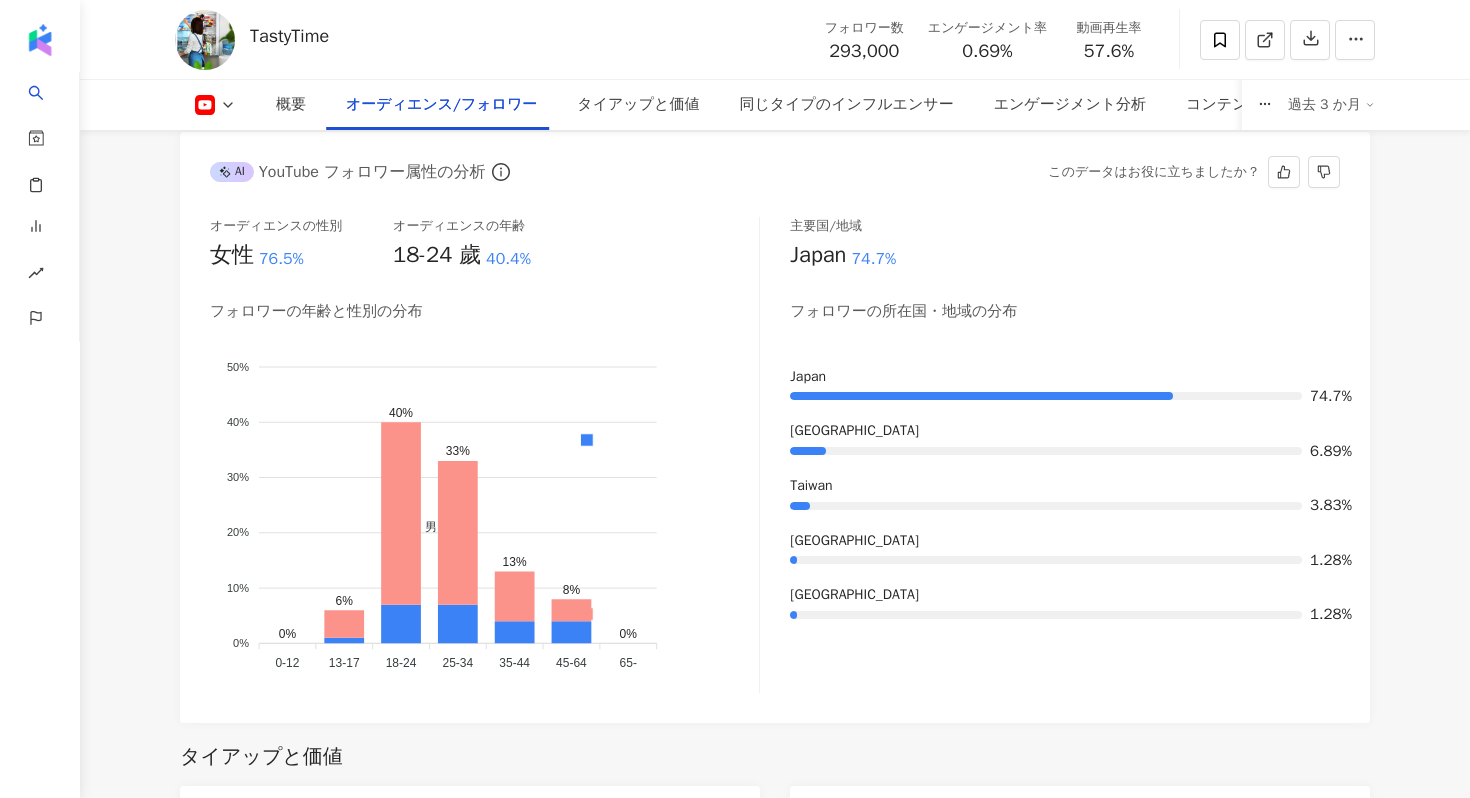 type 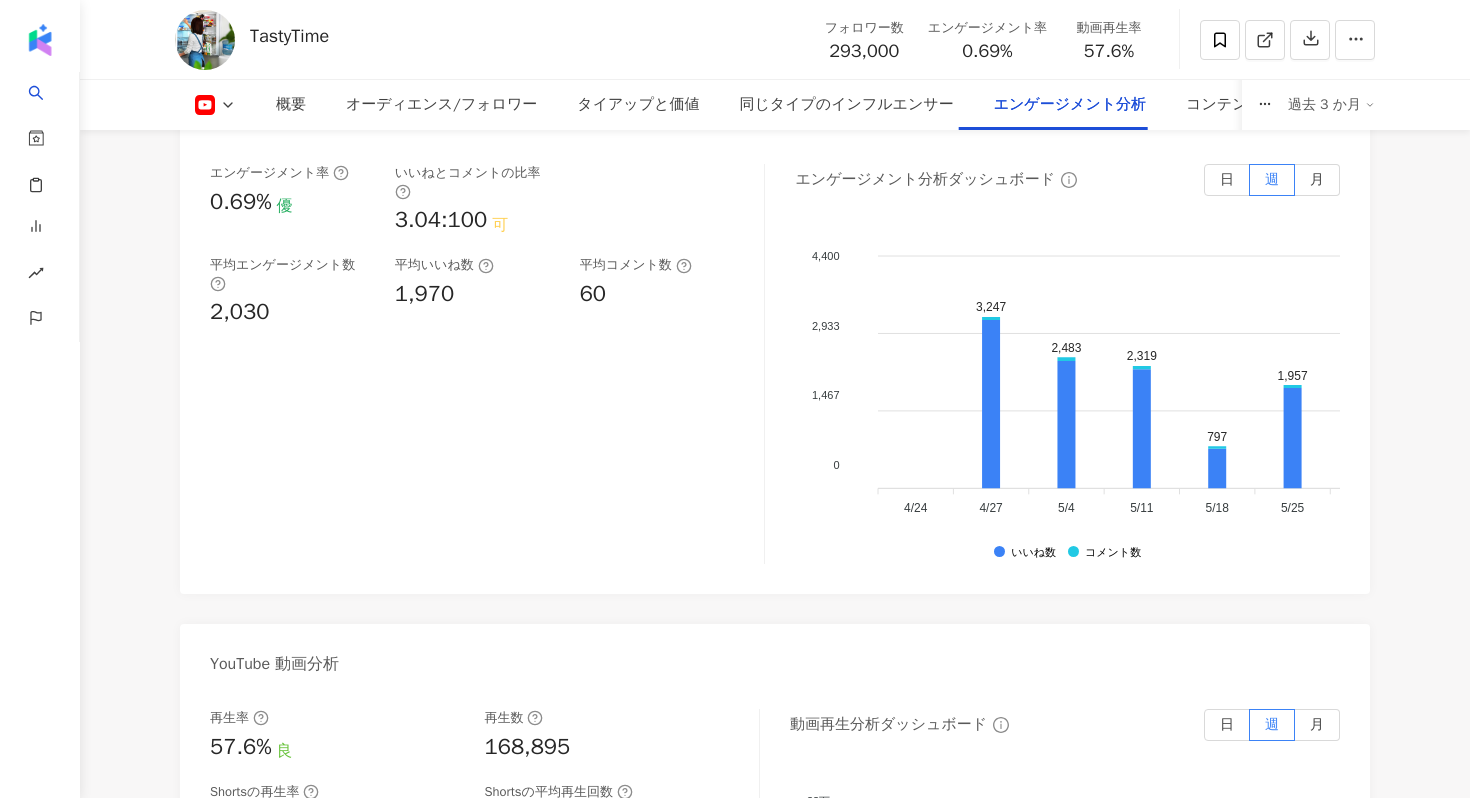 scroll, scrollTop: 3177, scrollLeft: 0, axis: vertical 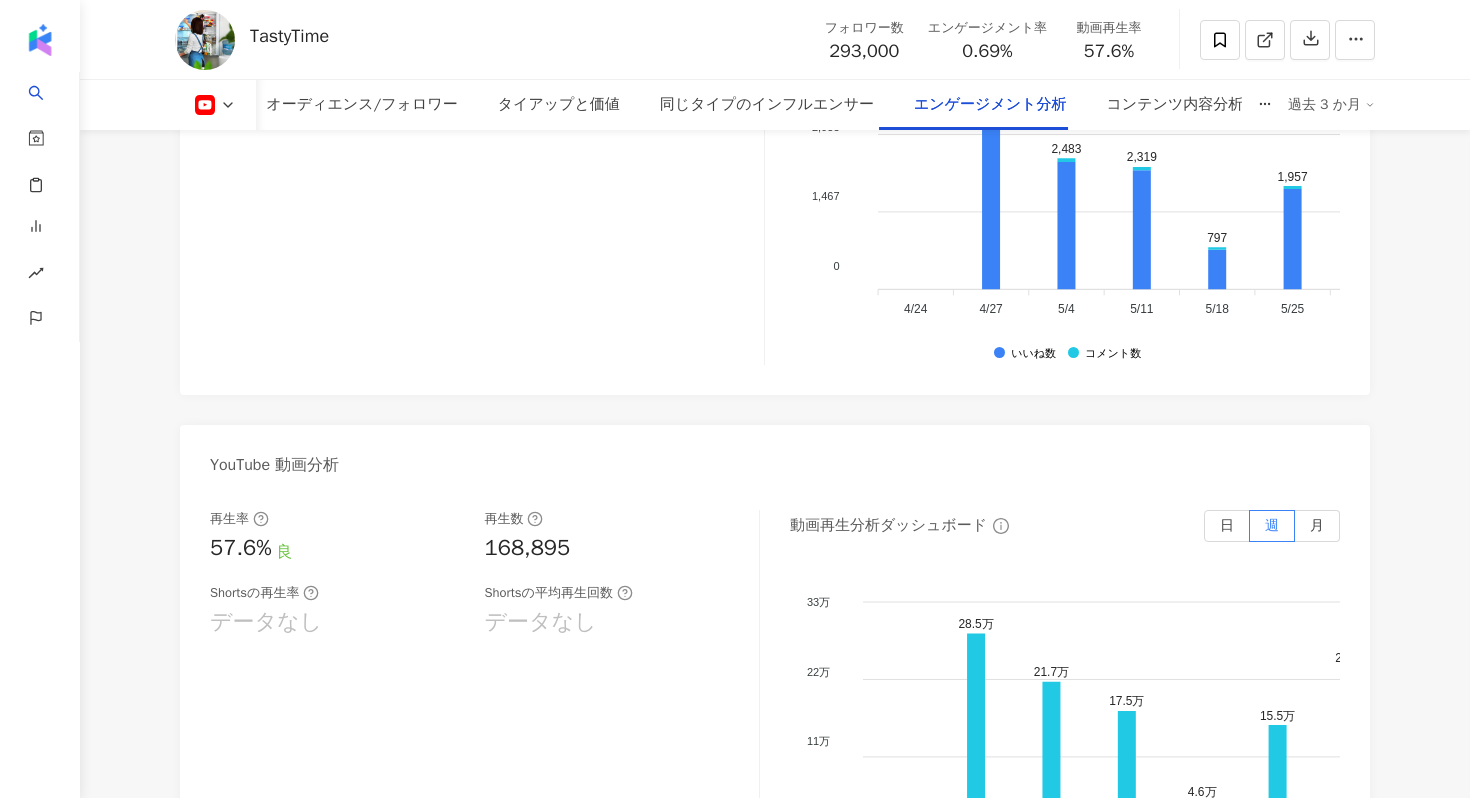 click on "YouTube 動画分析" at bounding box center (775, 457) 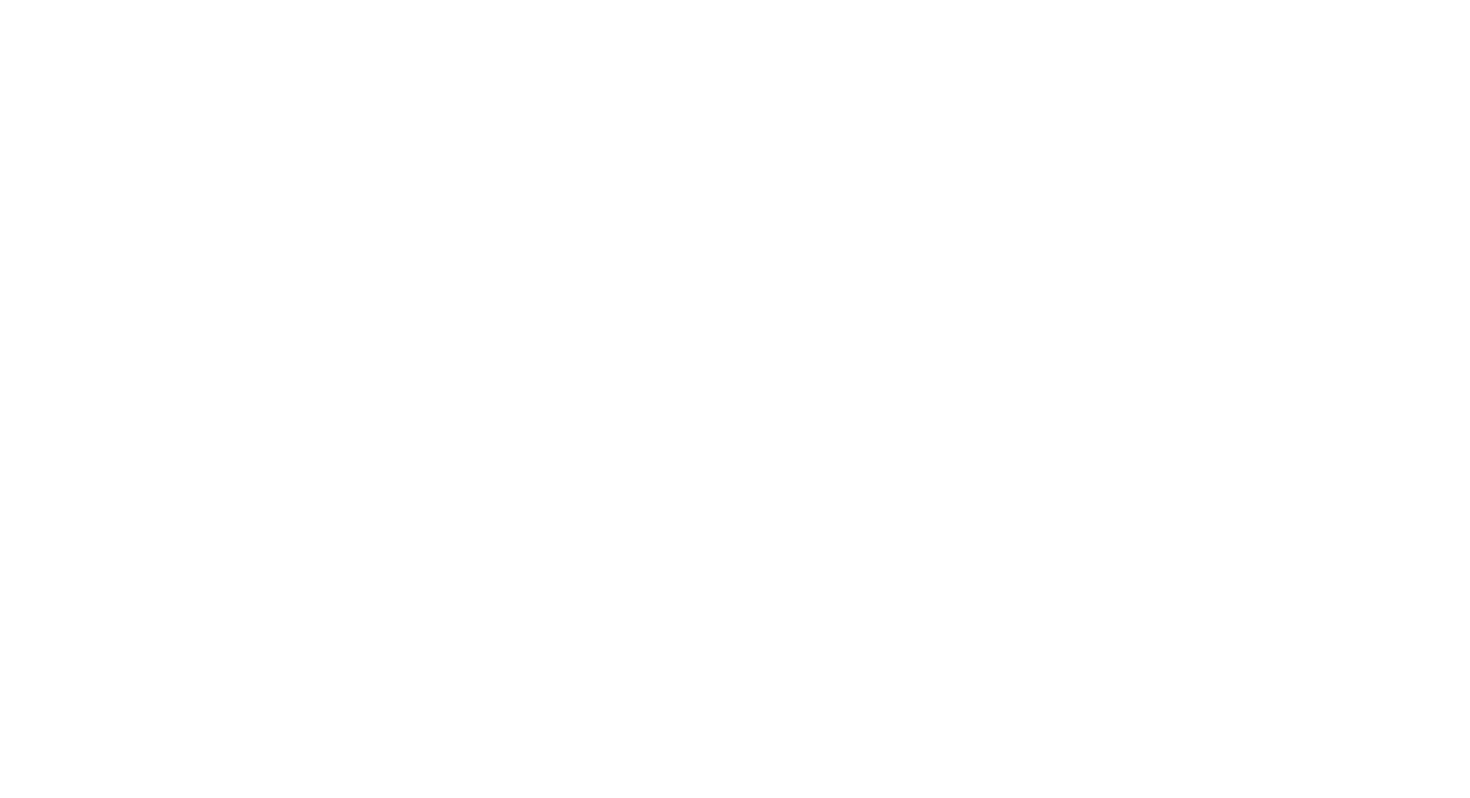 scroll, scrollTop: 0, scrollLeft: 0, axis: both 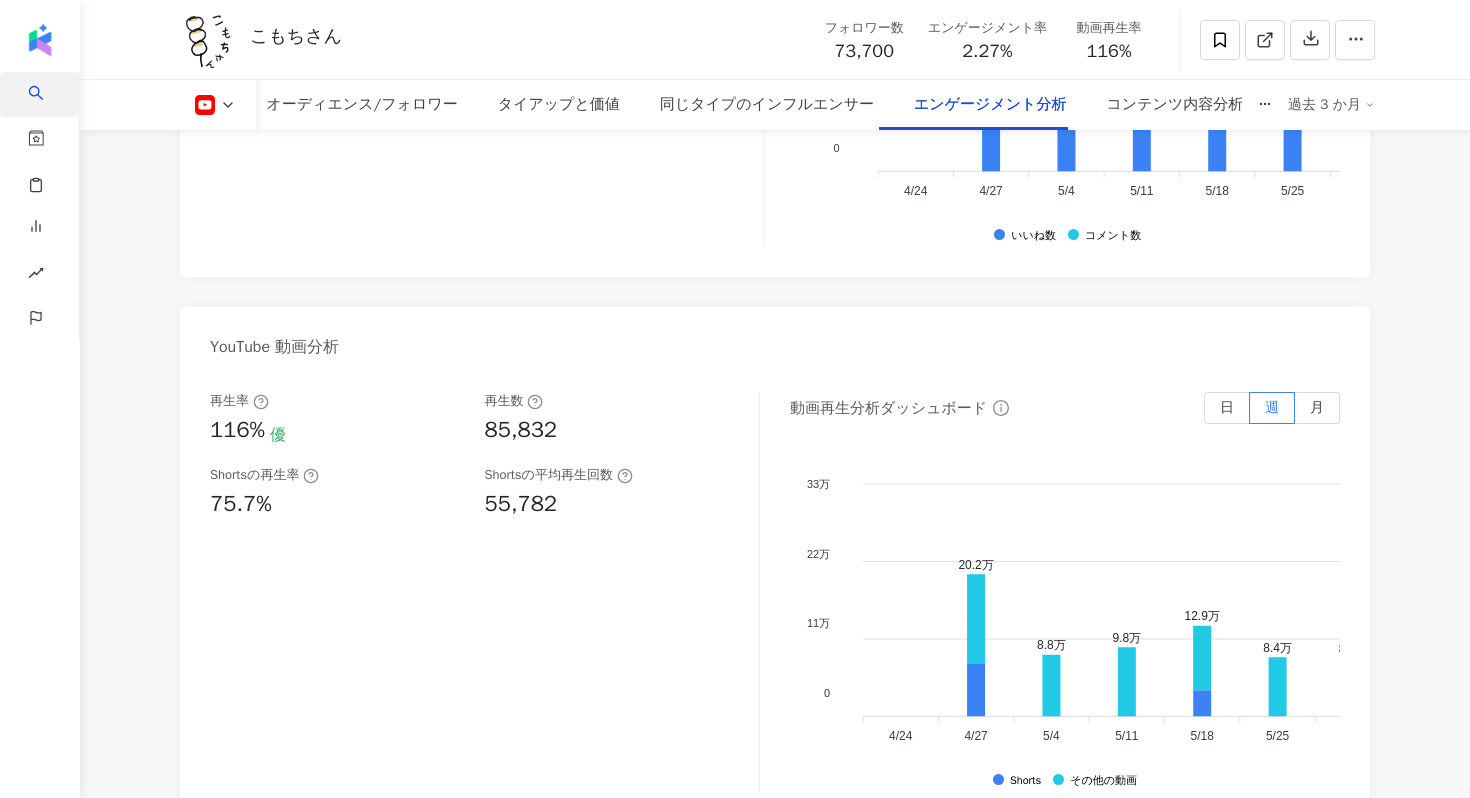click 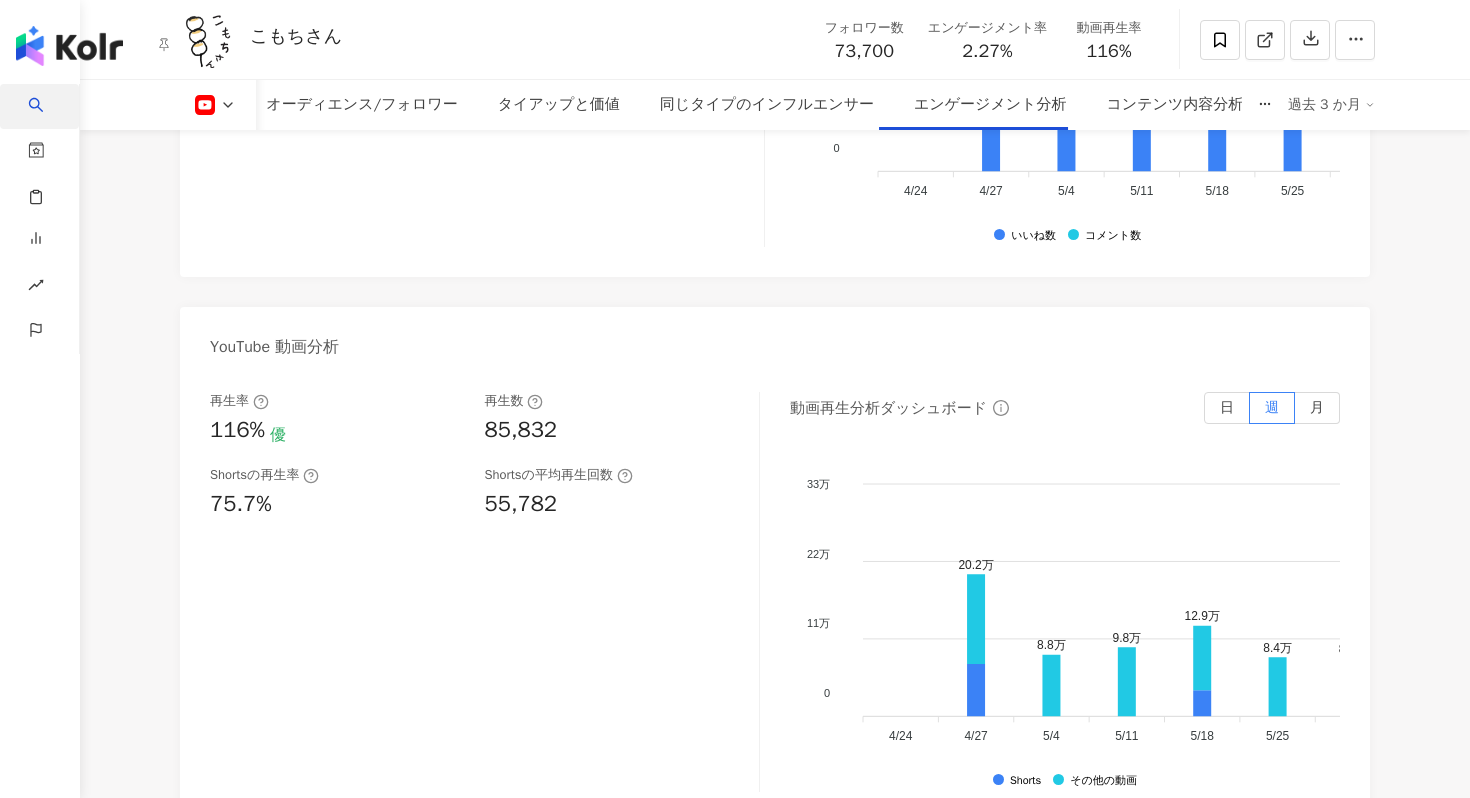 scroll, scrollTop: 252, scrollLeft: 0, axis: vertical 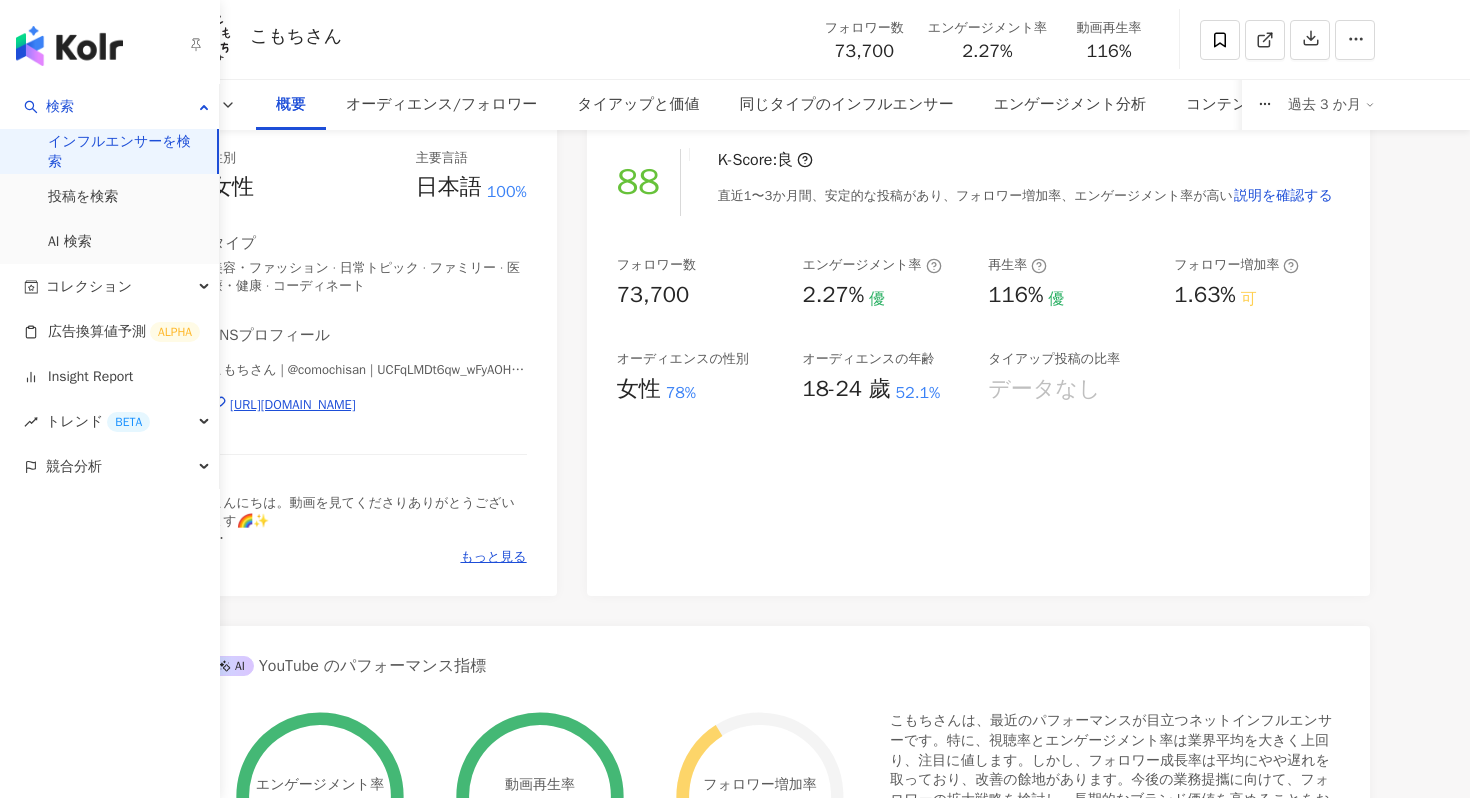 click on "インフルエンサーを検索" at bounding box center [124, 151] 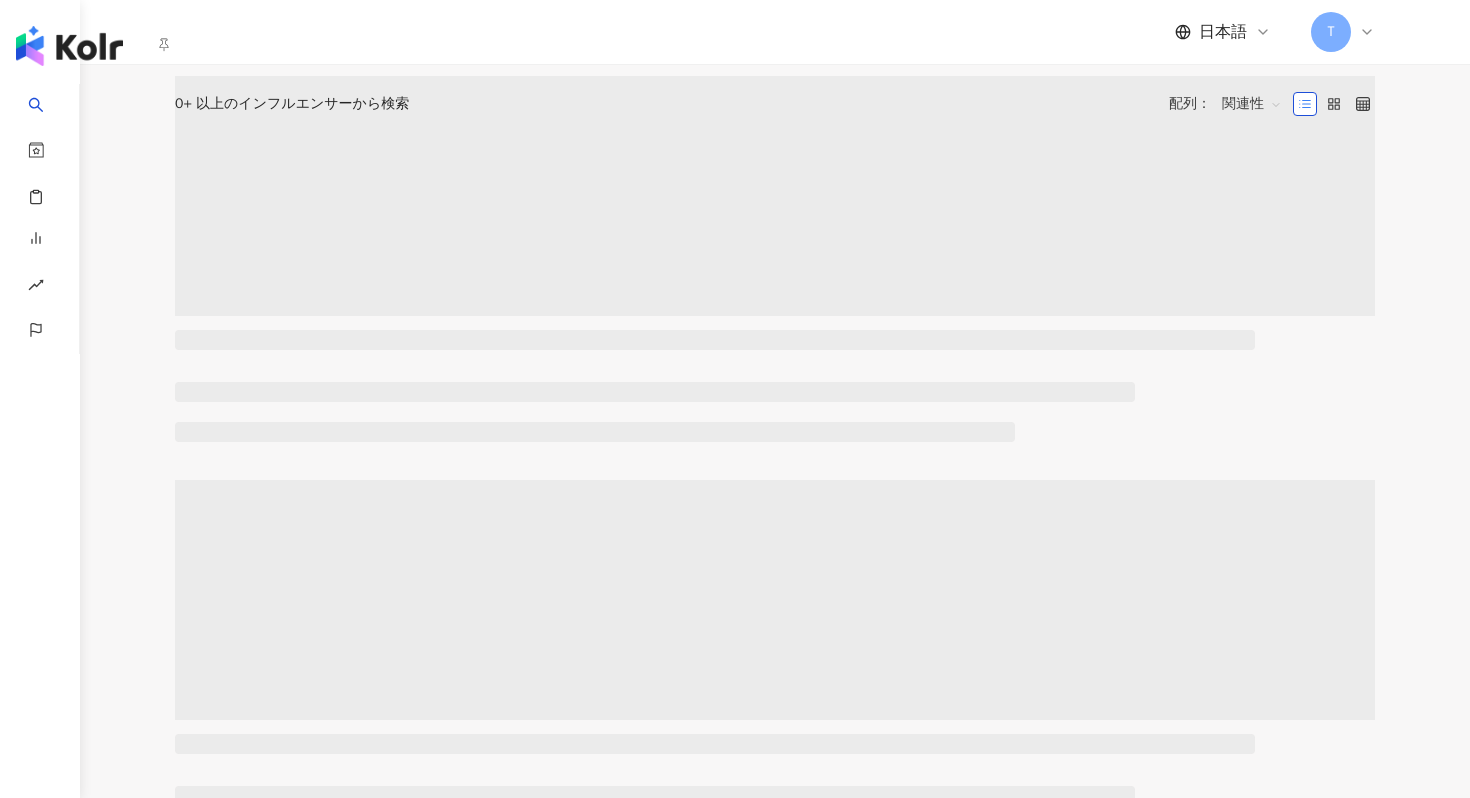scroll, scrollTop: 0, scrollLeft: 0, axis: both 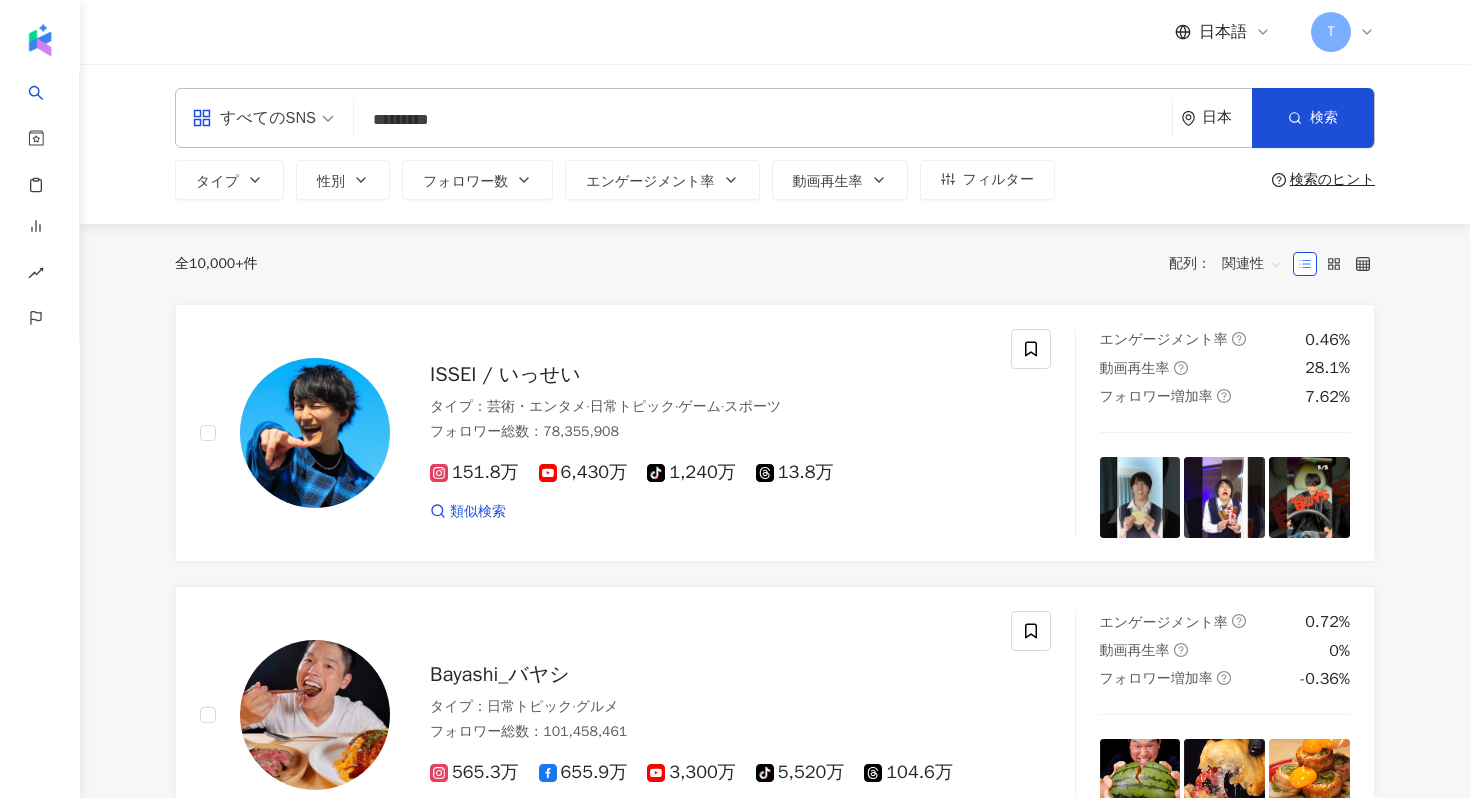 type on "*********" 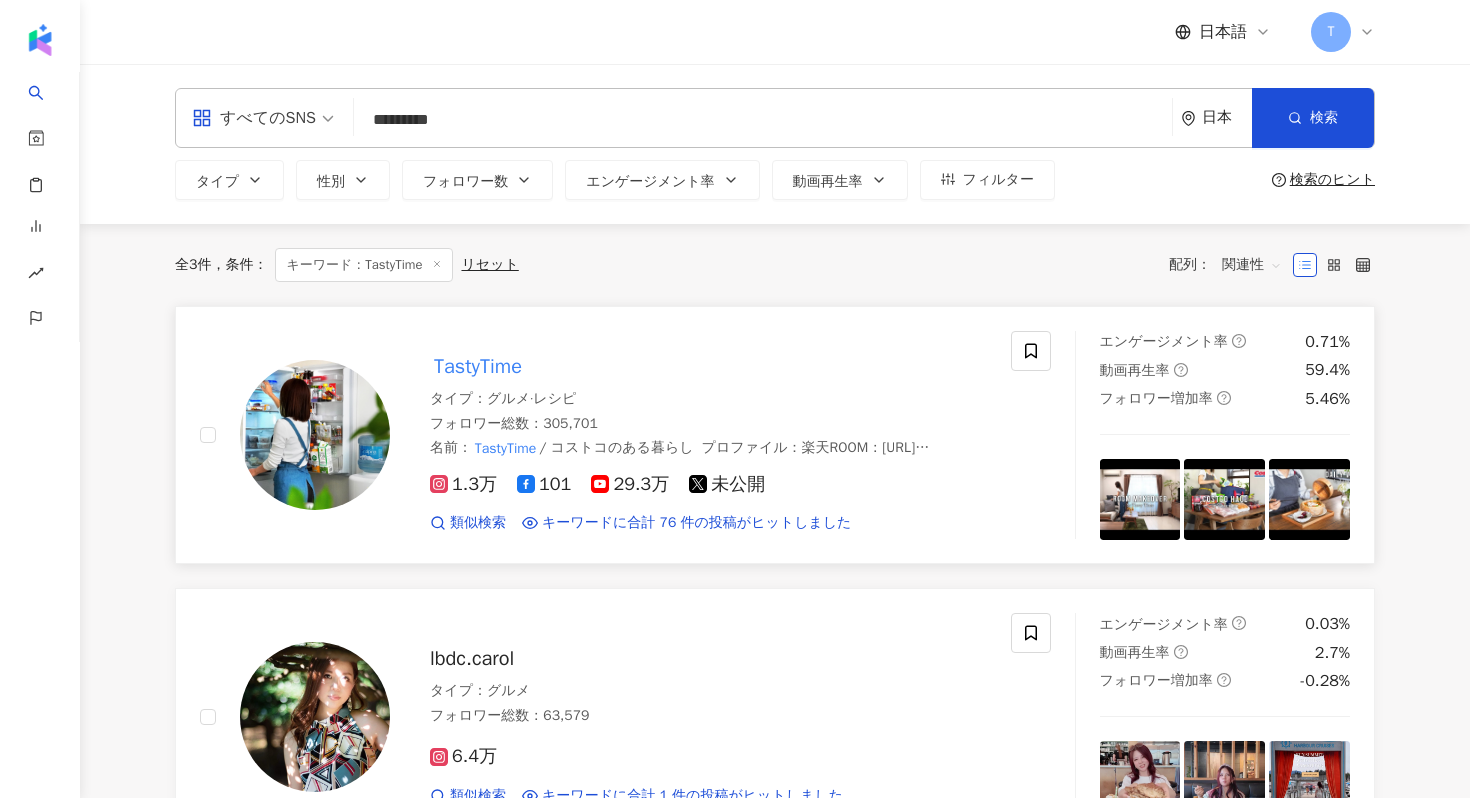 click on "TastyTime" at bounding box center [478, 366] 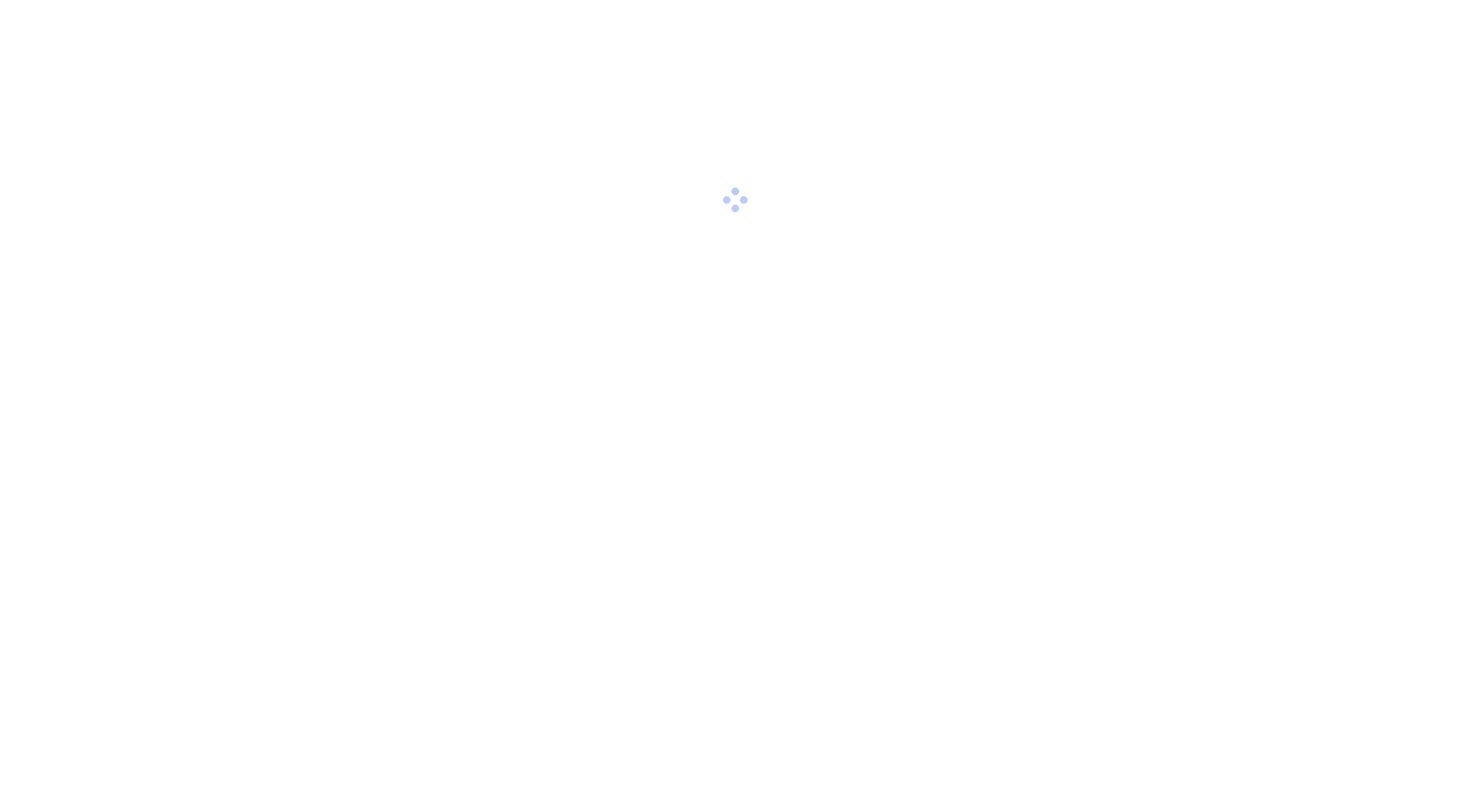 scroll, scrollTop: 0, scrollLeft: 0, axis: both 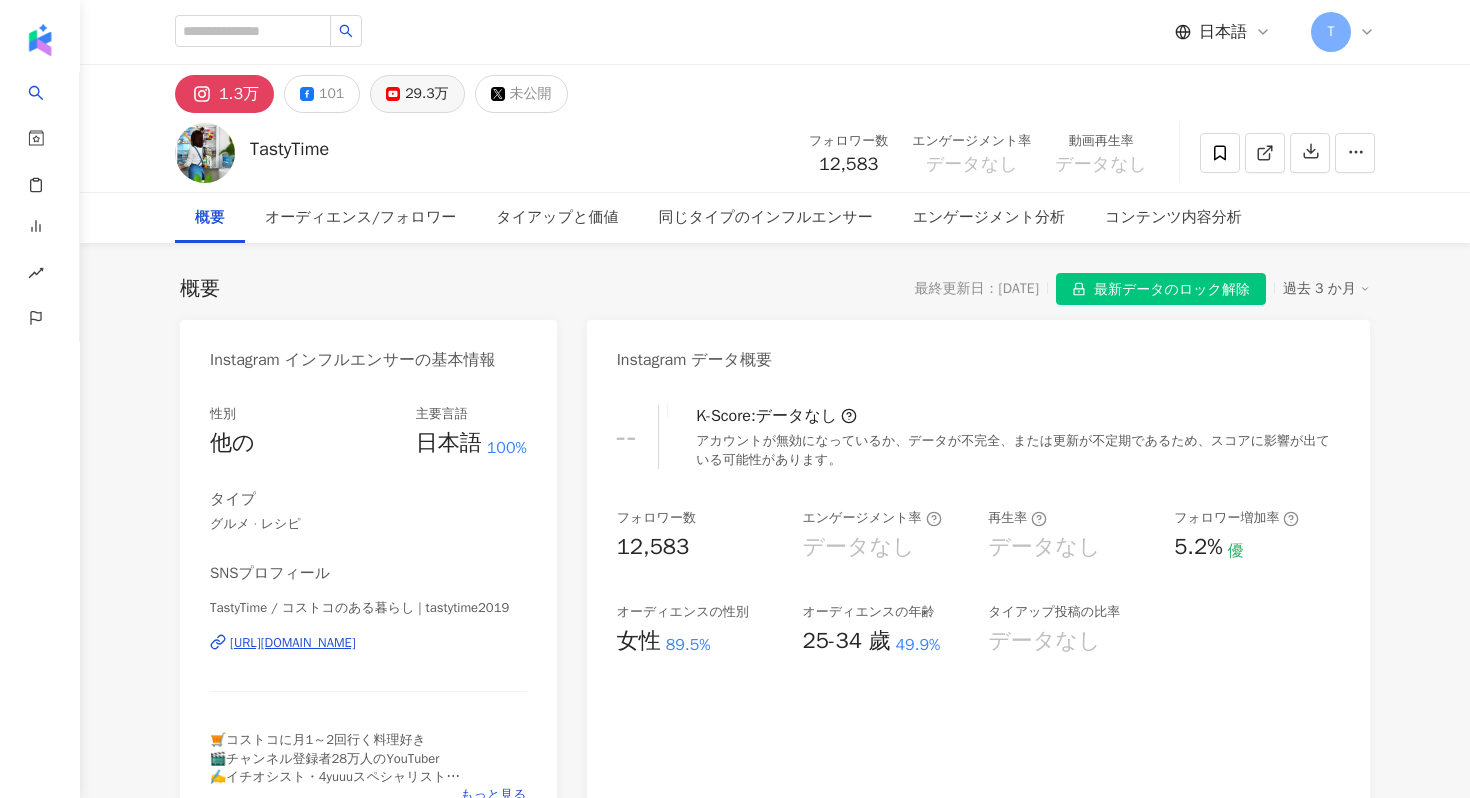 click on "29.3万" at bounding box center [426, 94] 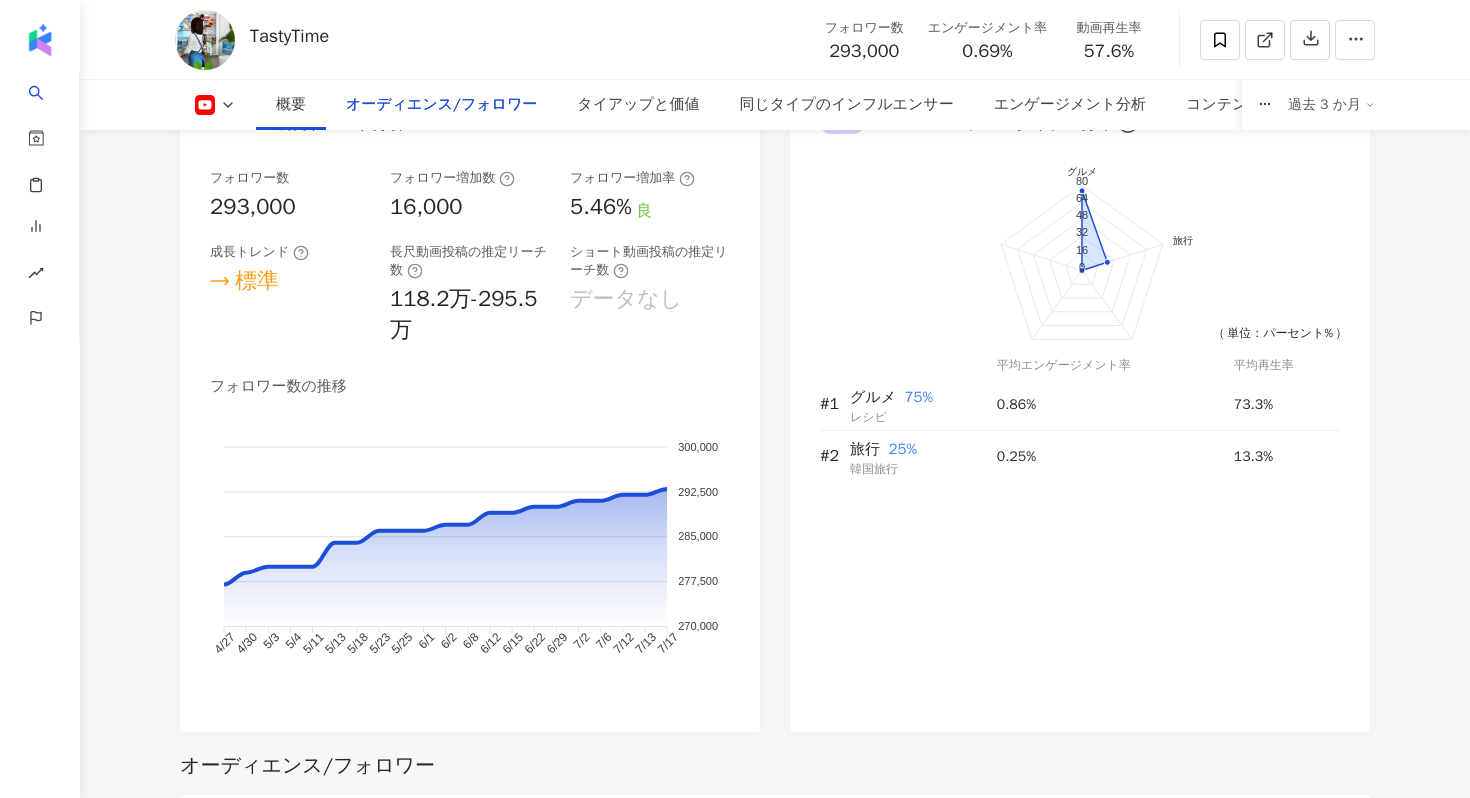 scroll, scrollTop: 1995, scrollLeft: 0, axis: vertical 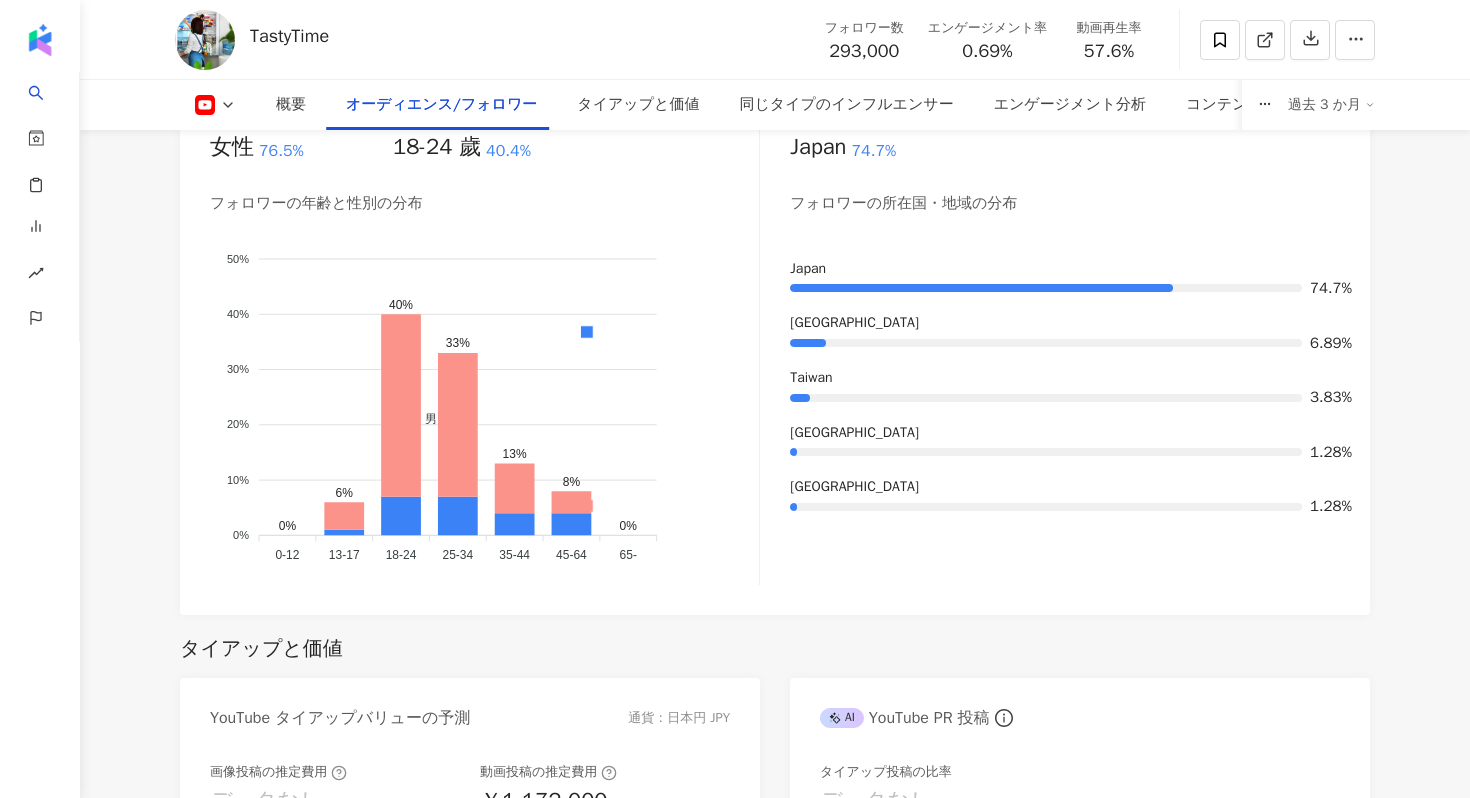 type 